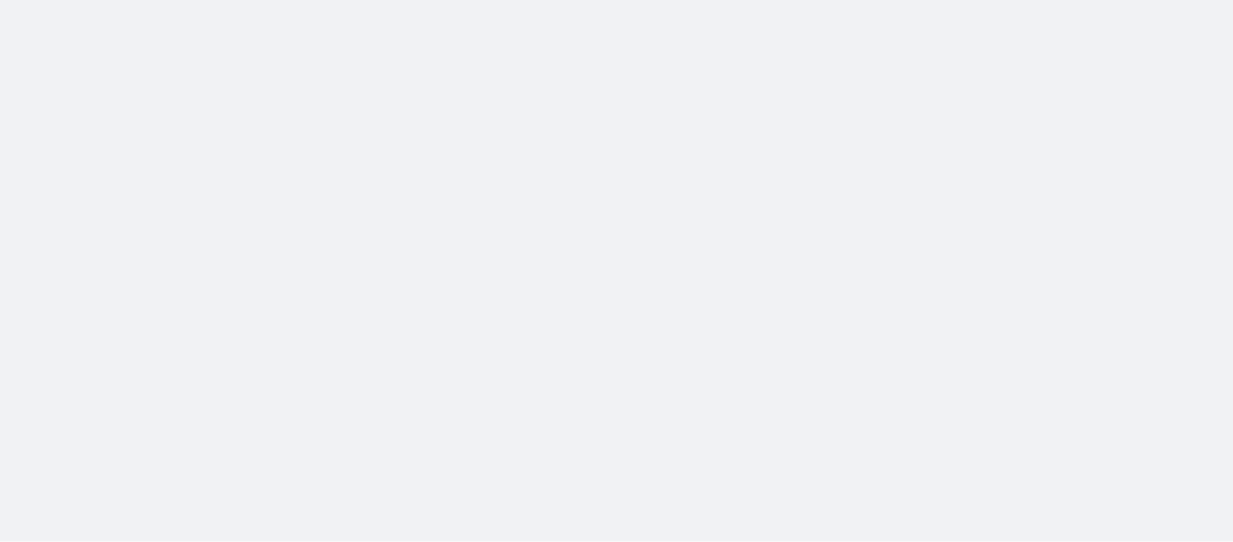 scroll, scrollTop: 0, scrollLeft: 0, axis: both 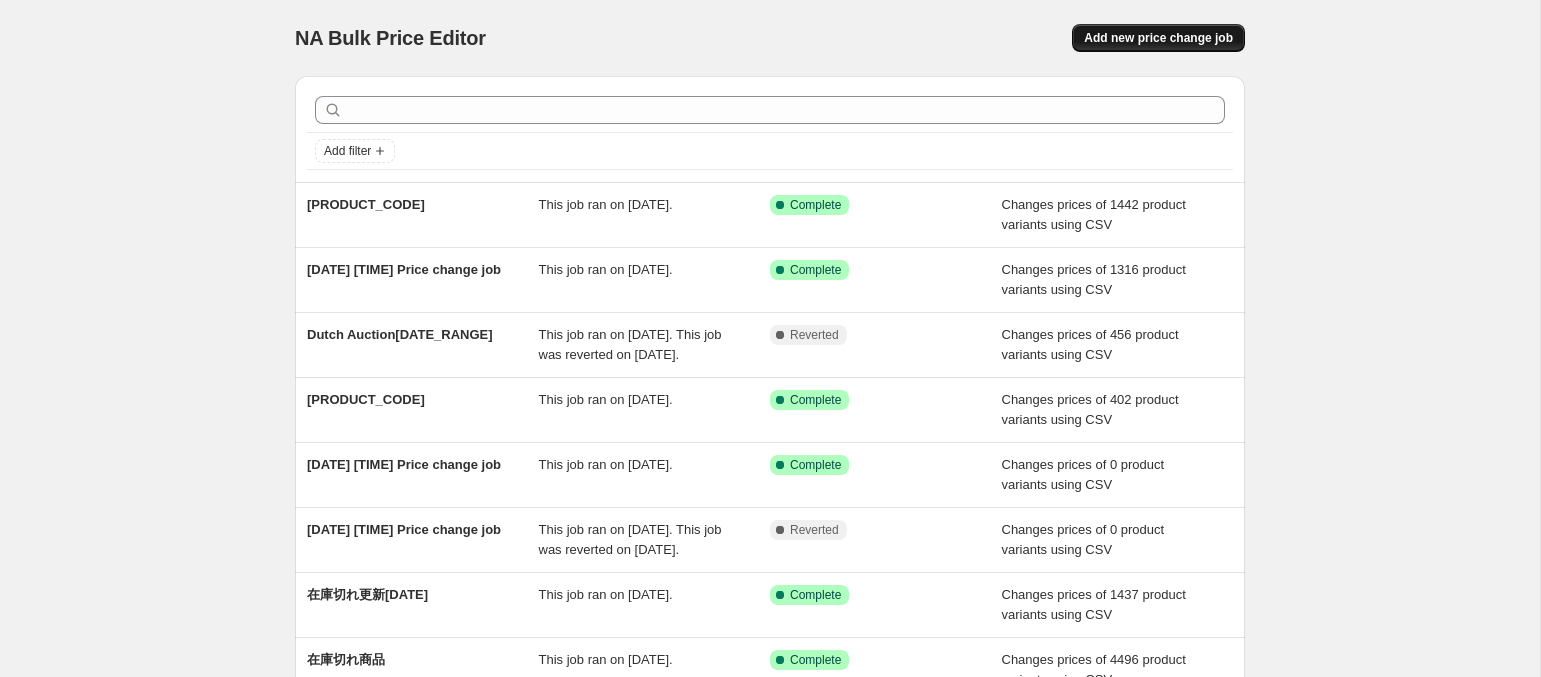 click on "Add new price change job" at bounding box center (1158, 38) 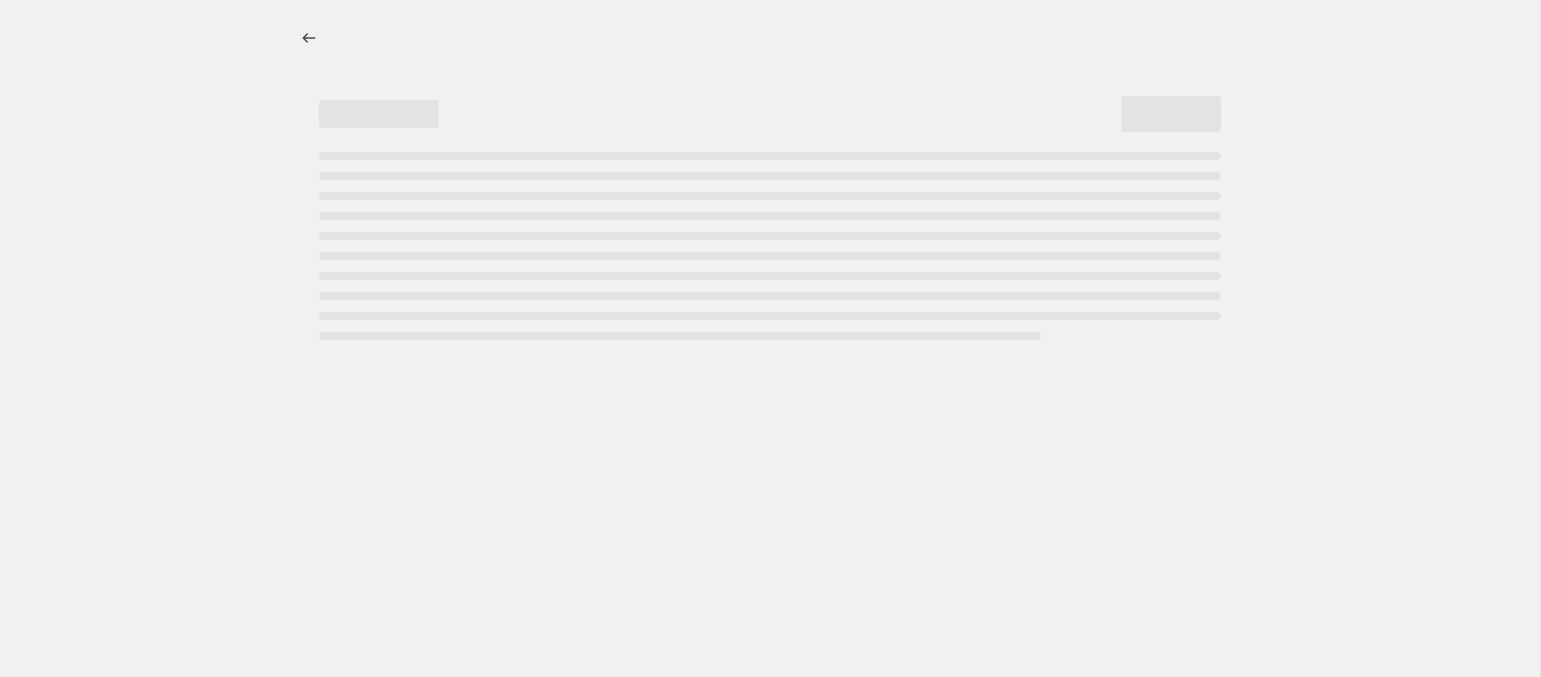 select on "percentage" 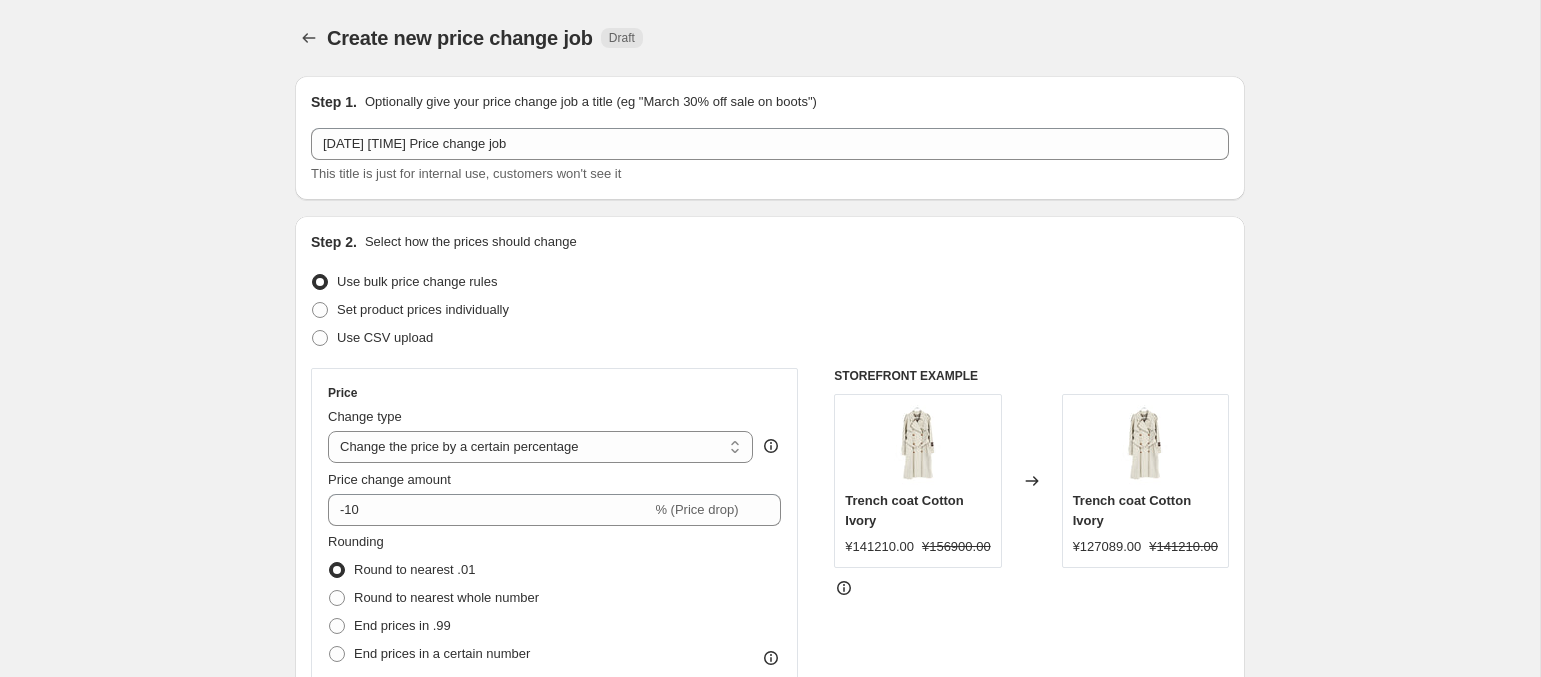 scroll, scrollTop: 10, scrollLeft: 0, axis: vertical 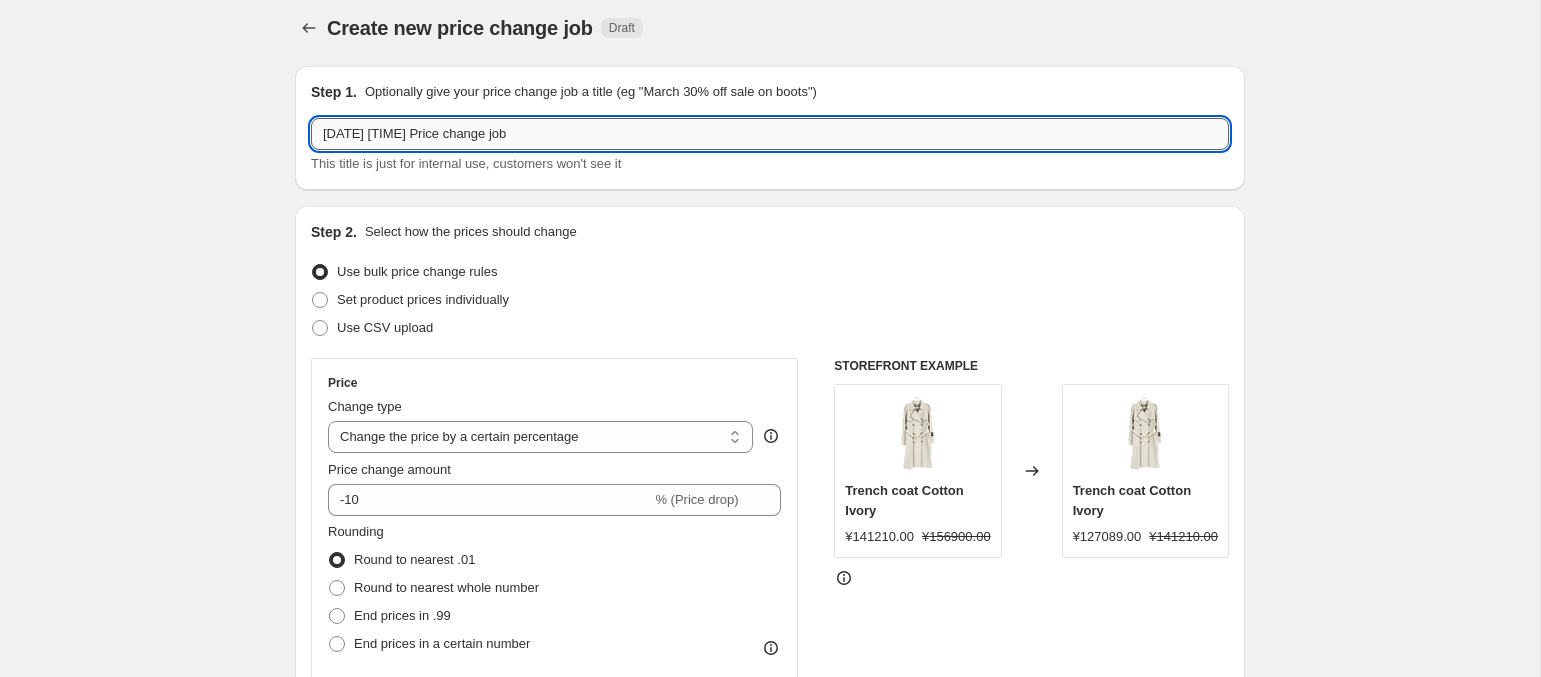 click on "2025年8月4日 18:51:31 Price change job" at bounding box center [770, 134] 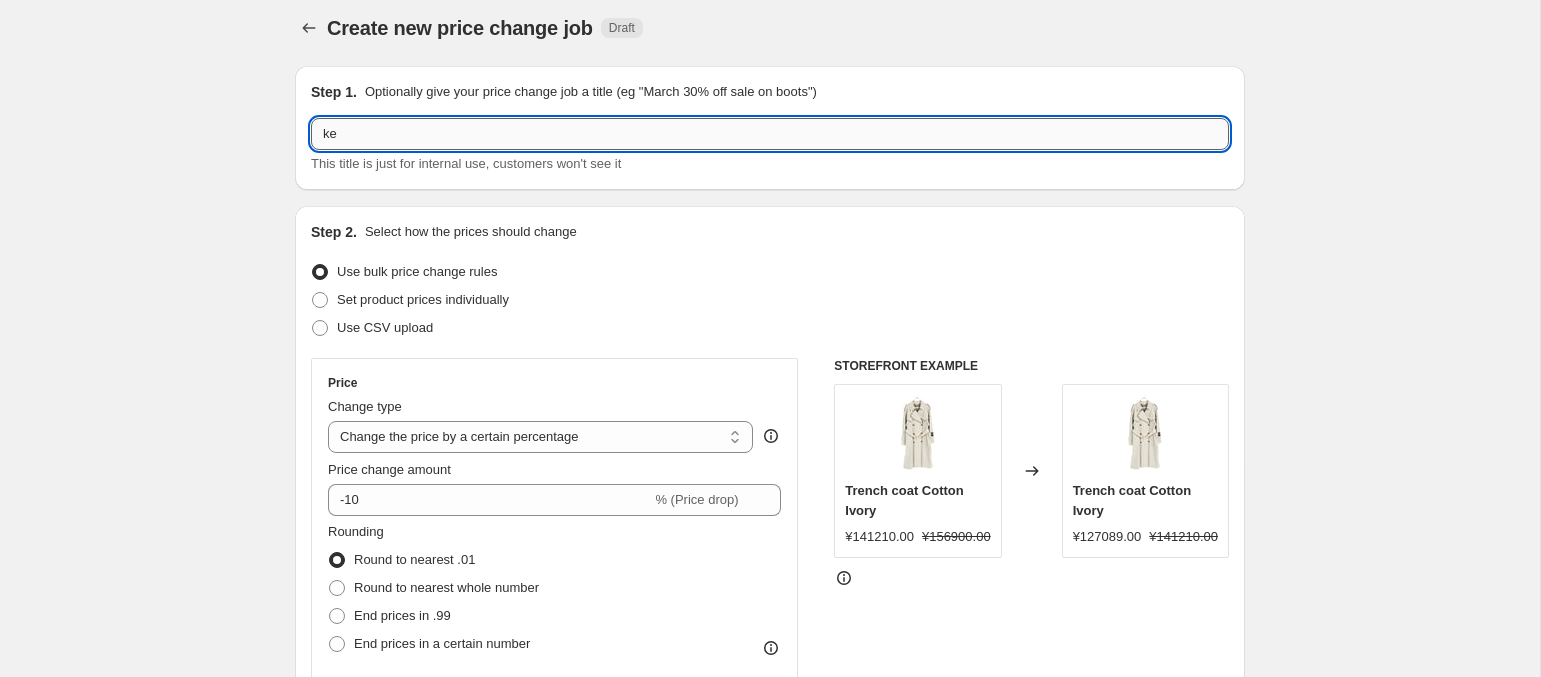 type on "k" 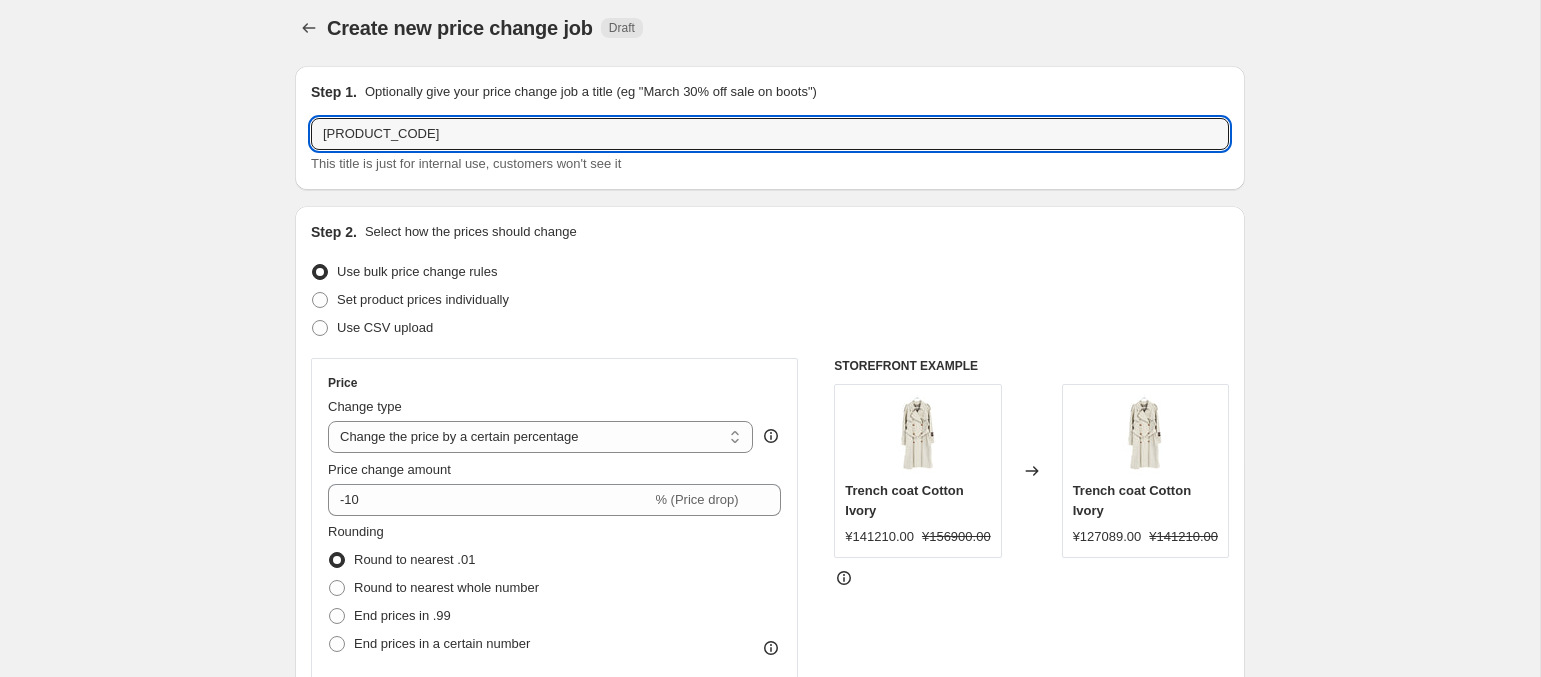 type on "欠品0804" 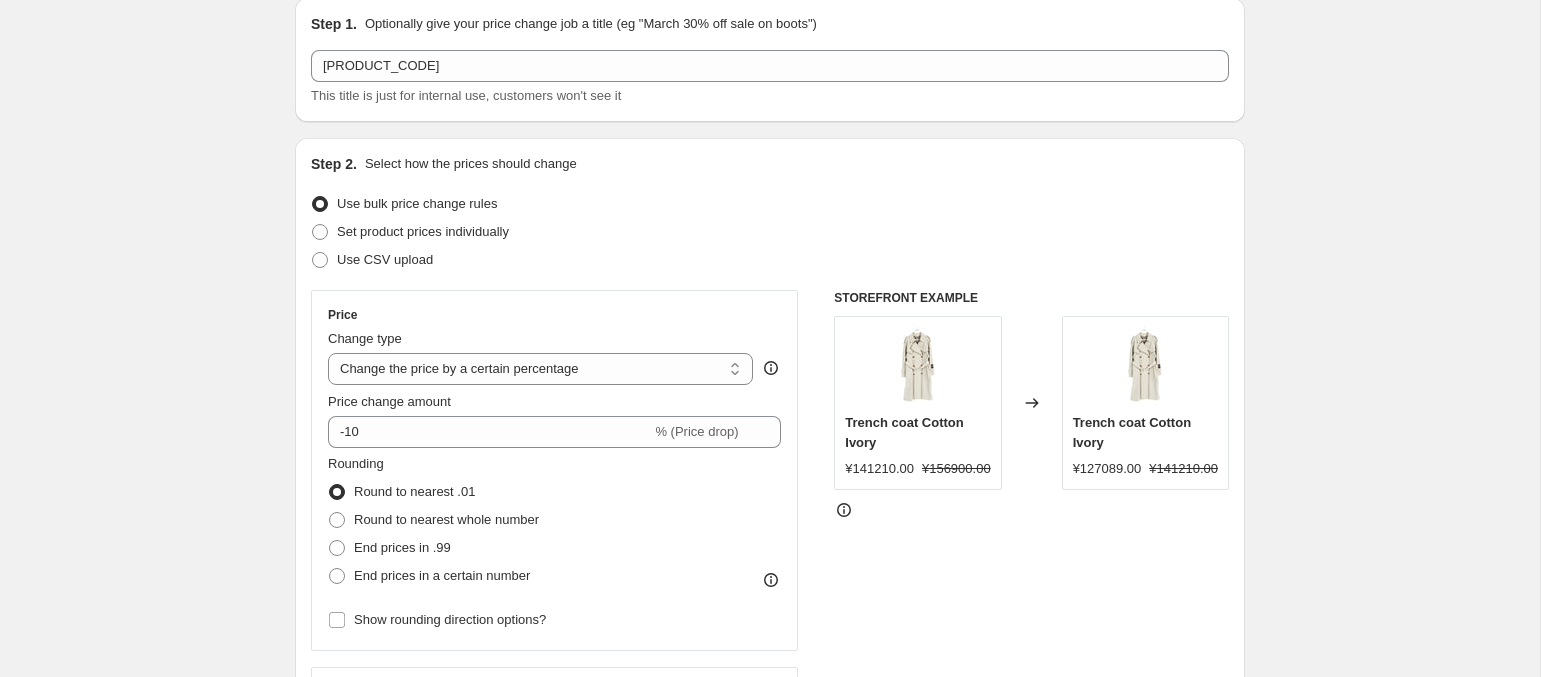 scroll, scrollTop: 82, scrollLeft: 0, axis: vertical 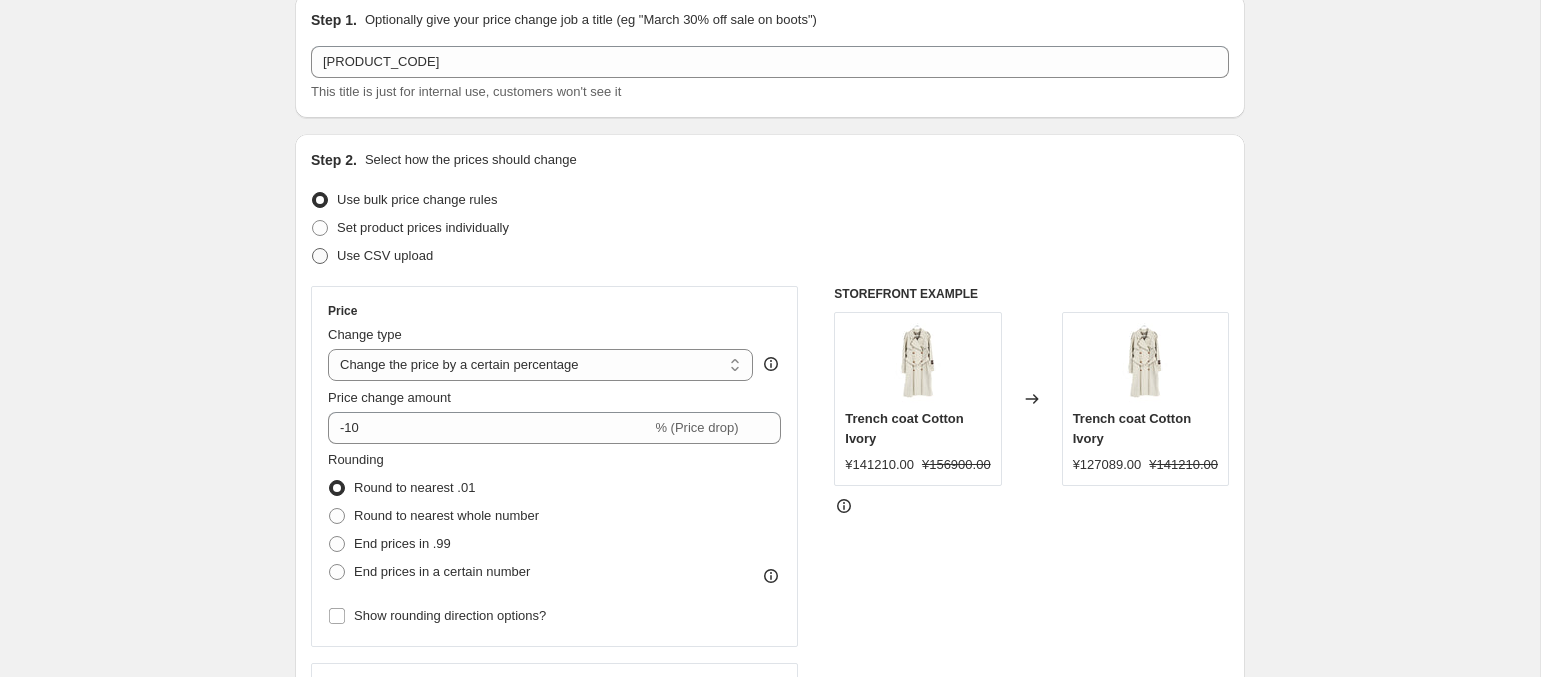 click at bounding box center (320, 256) 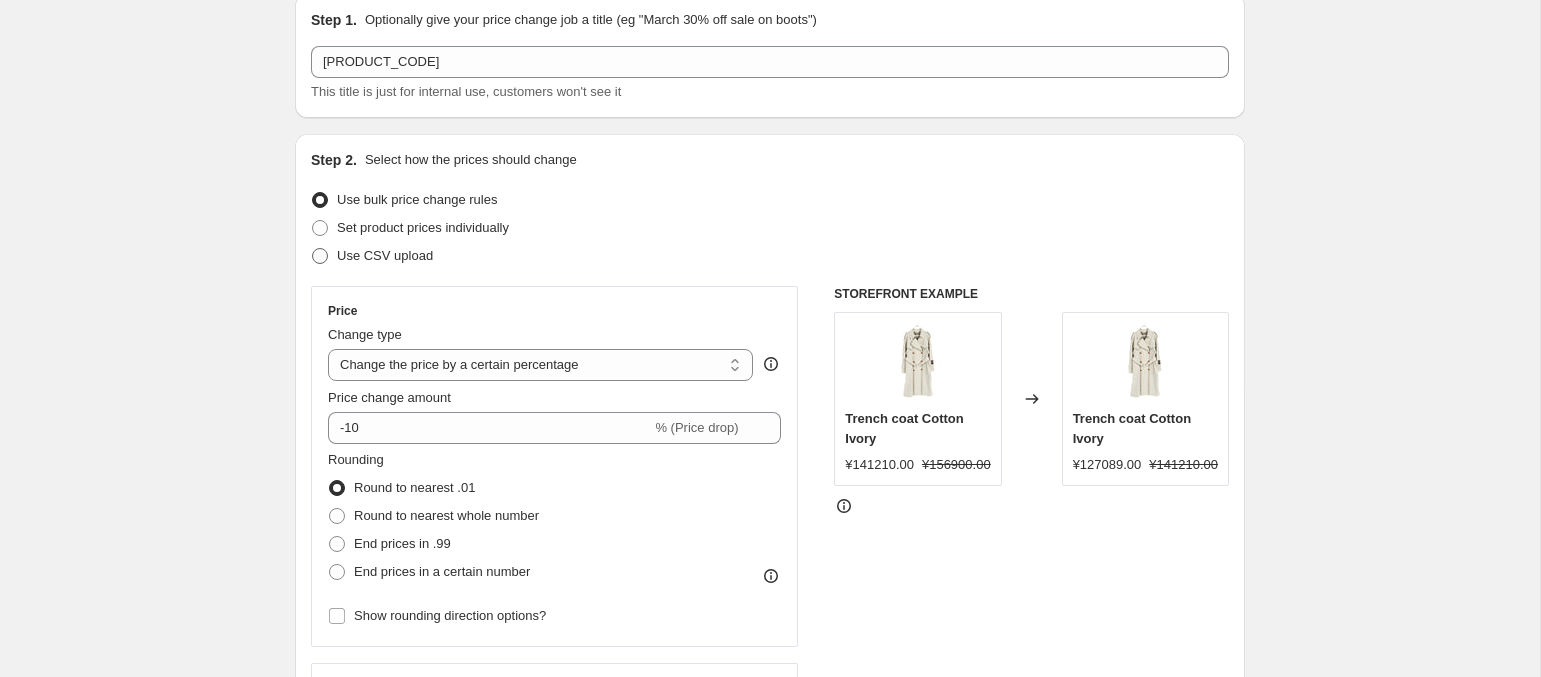 radio on "true" 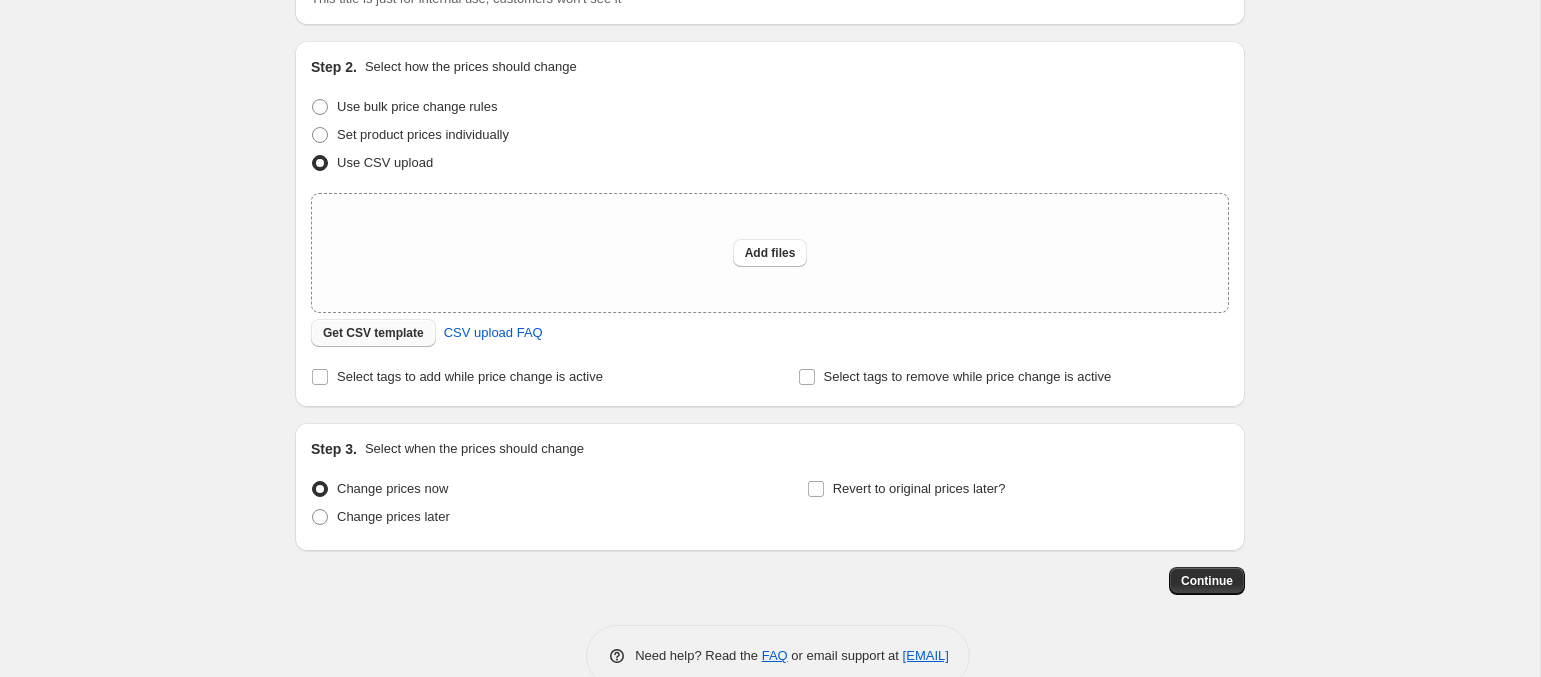 scroll, scrollTop: 183, scrollLeft: 0, axis: vertical 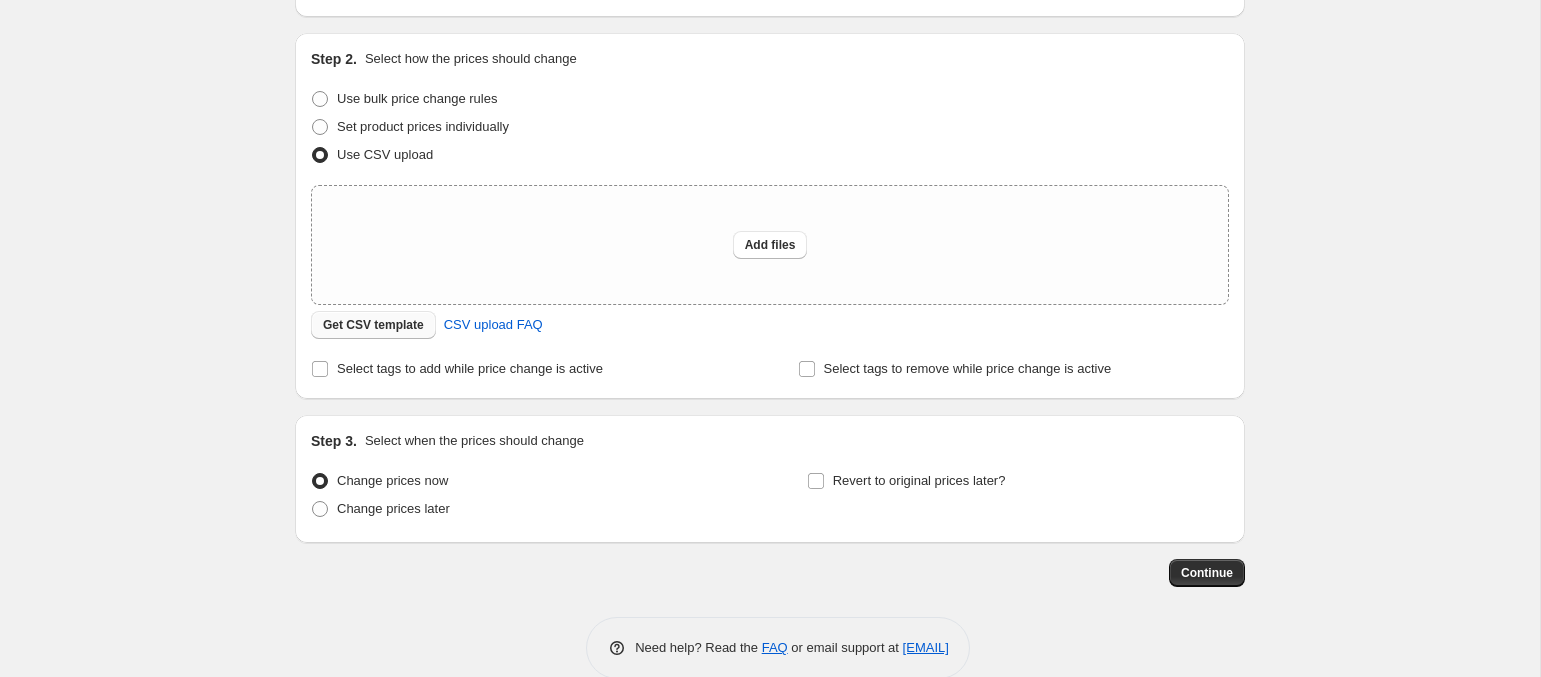 click on "Get CSV template" at bounding box center [373, 325] 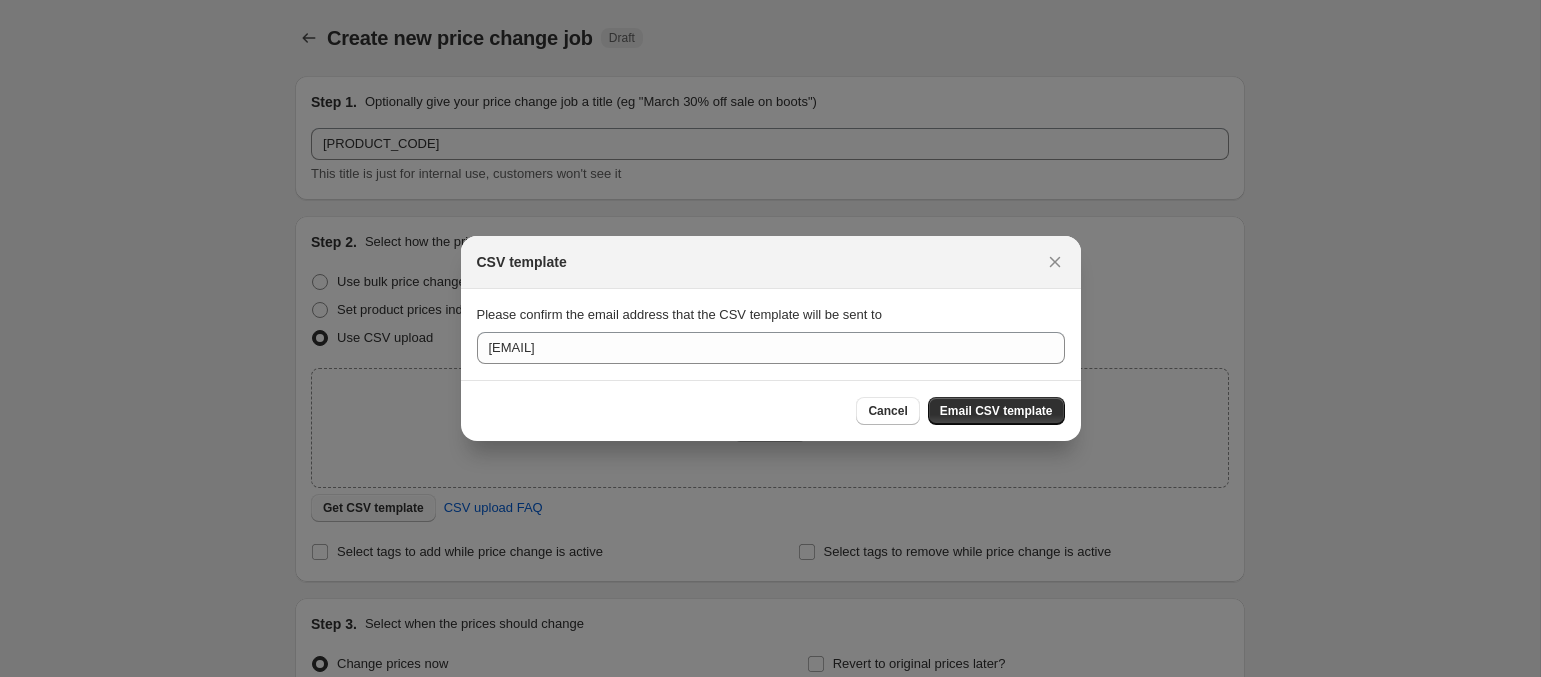 scroll, scrollTop: 183, scrollLeft: 0, axis: vertical 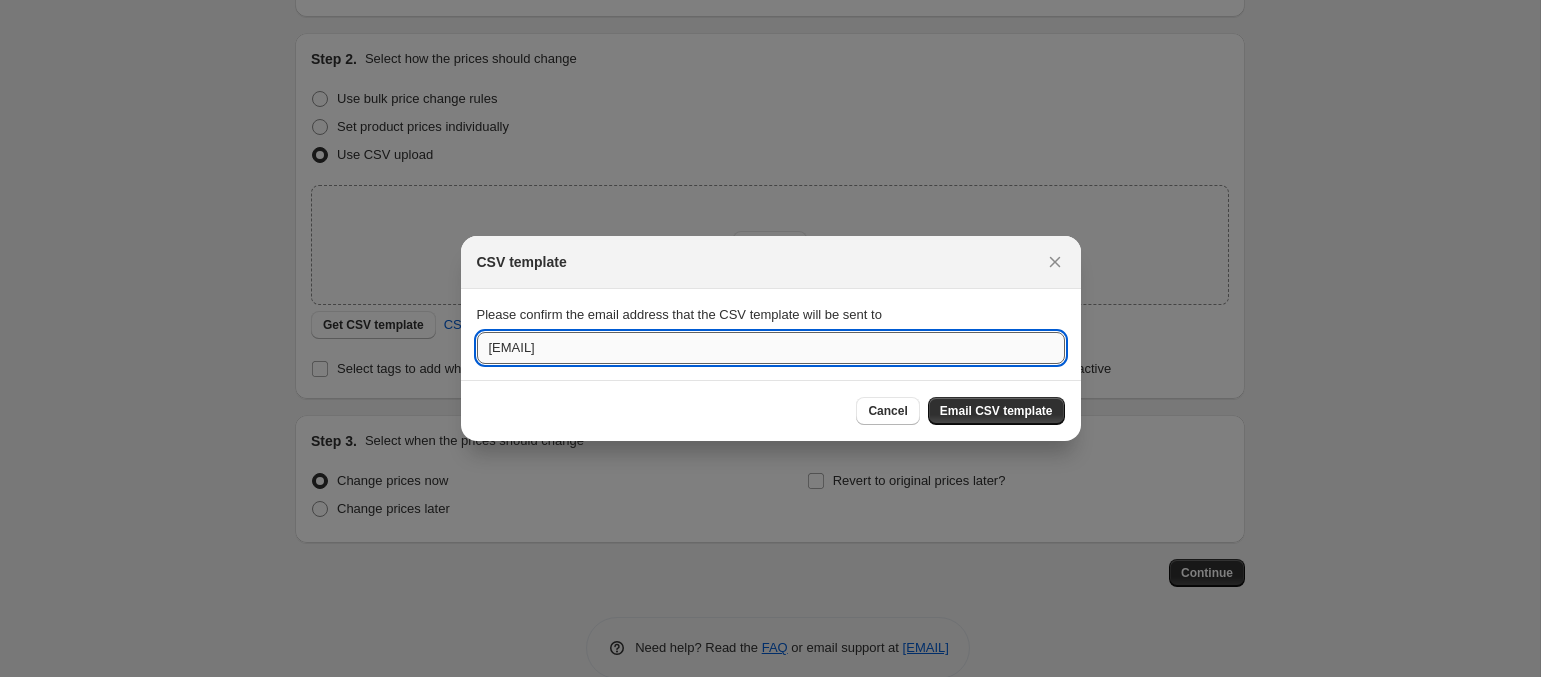 click on "syouichi.morikawa@brandoff.co.jp" at bounding box center (771, 348) 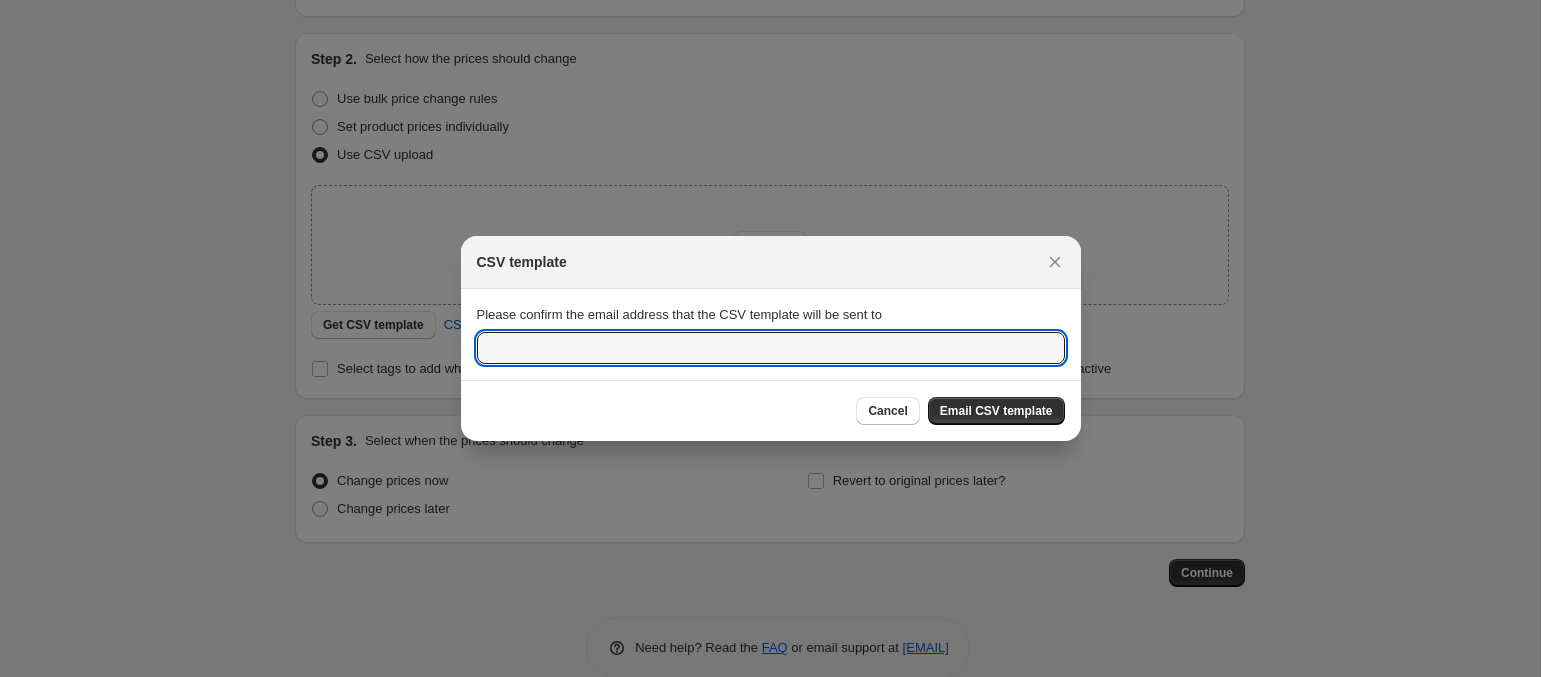 paste on "tai.matsunaga.e@[EMAIL_DOMAIN]" 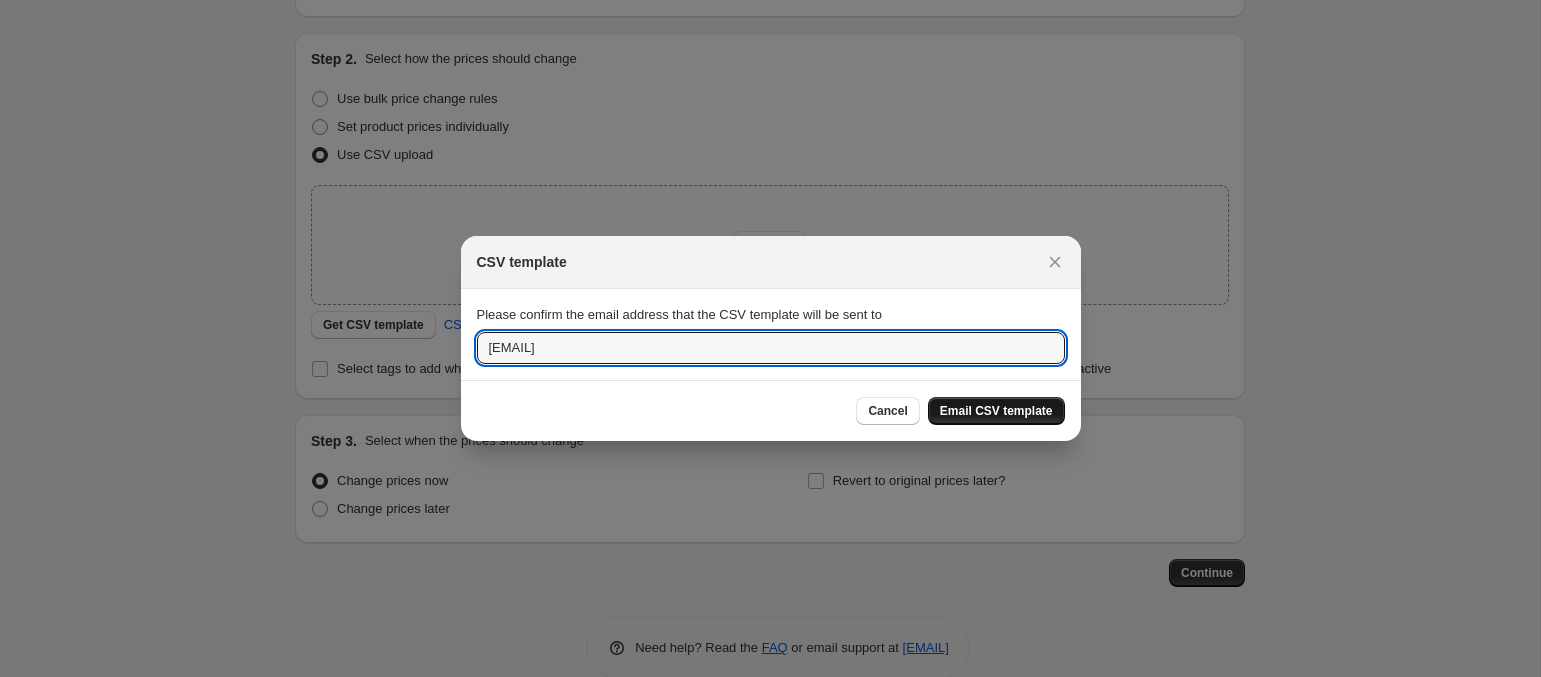 type on "tai.matsunaga.e@[EMAIL_DOMAIN]" 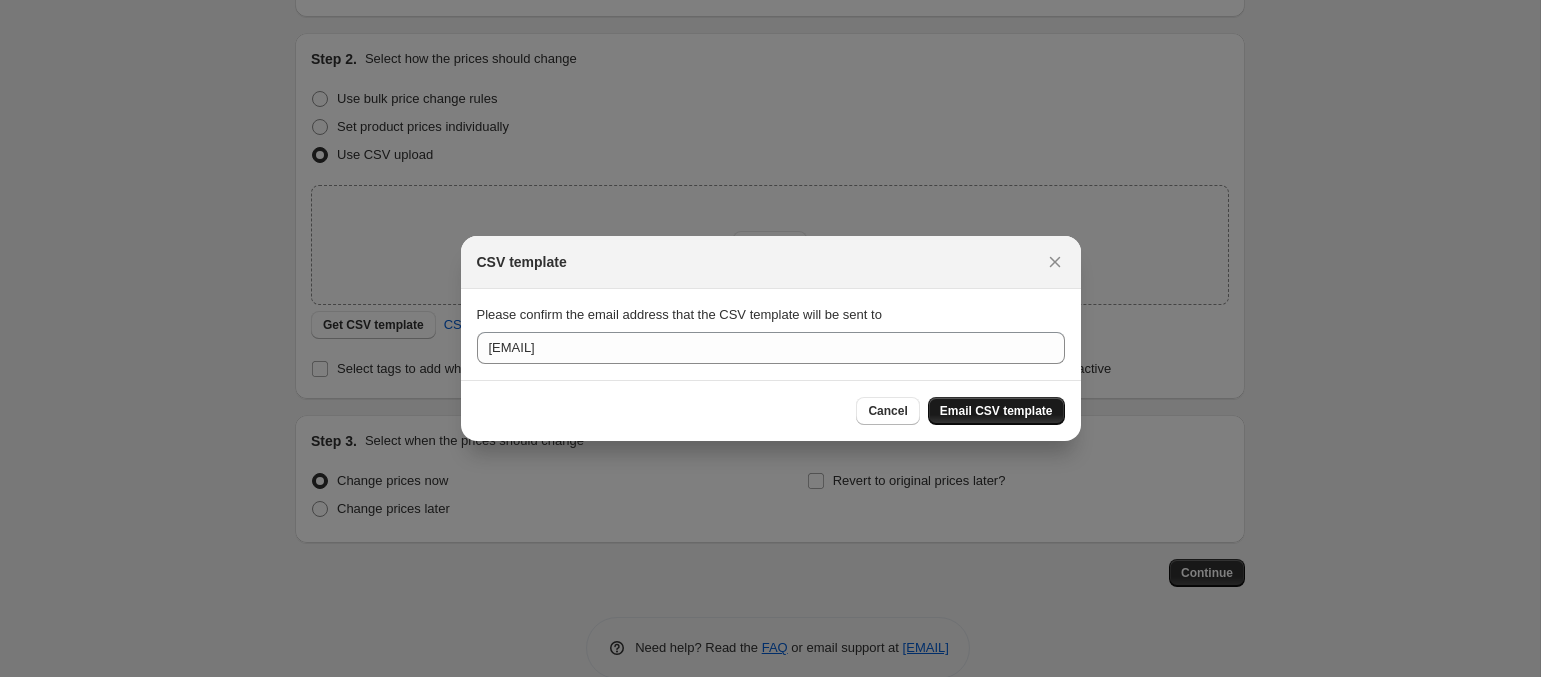 click on "Email CSV template" at bounding box center (996, 411) 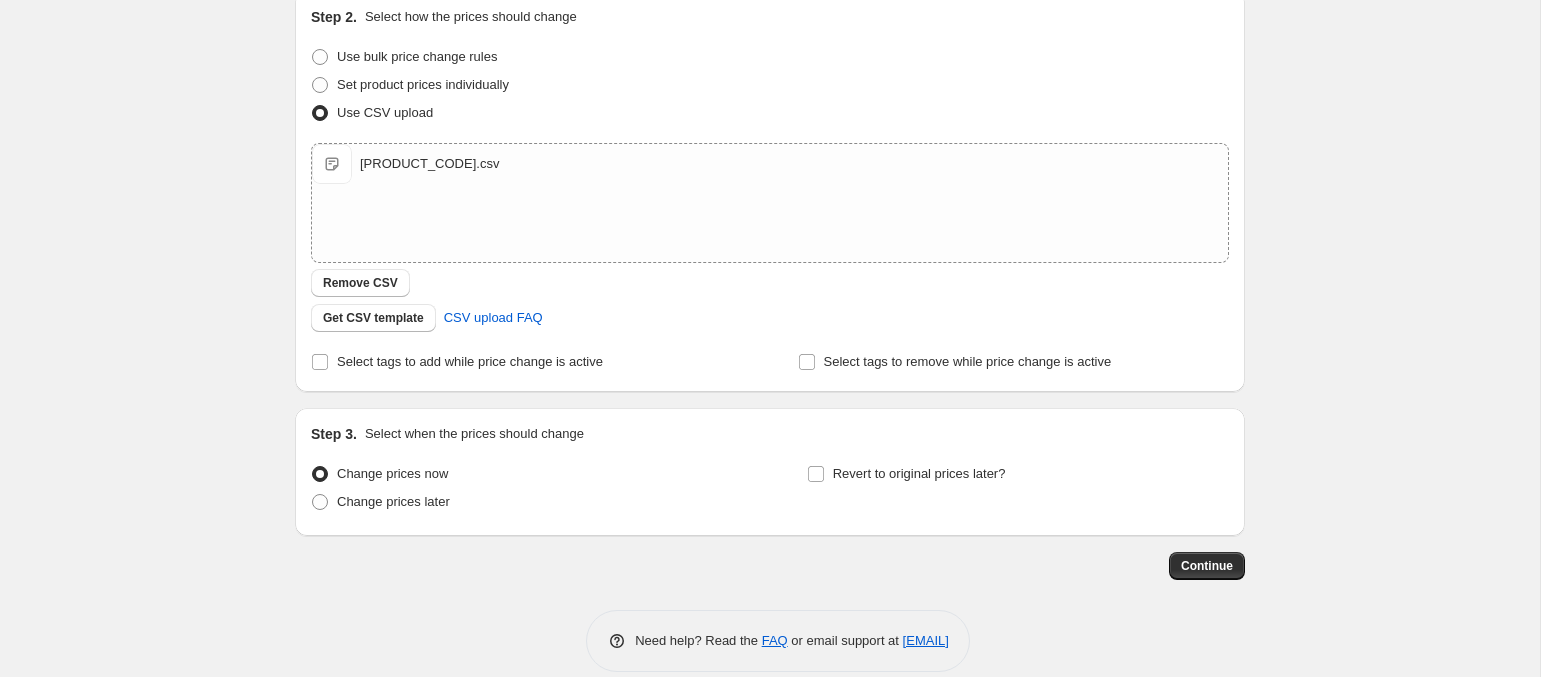 scroll, scrollTop: 248, scrollLeft: 0, axis: vertical 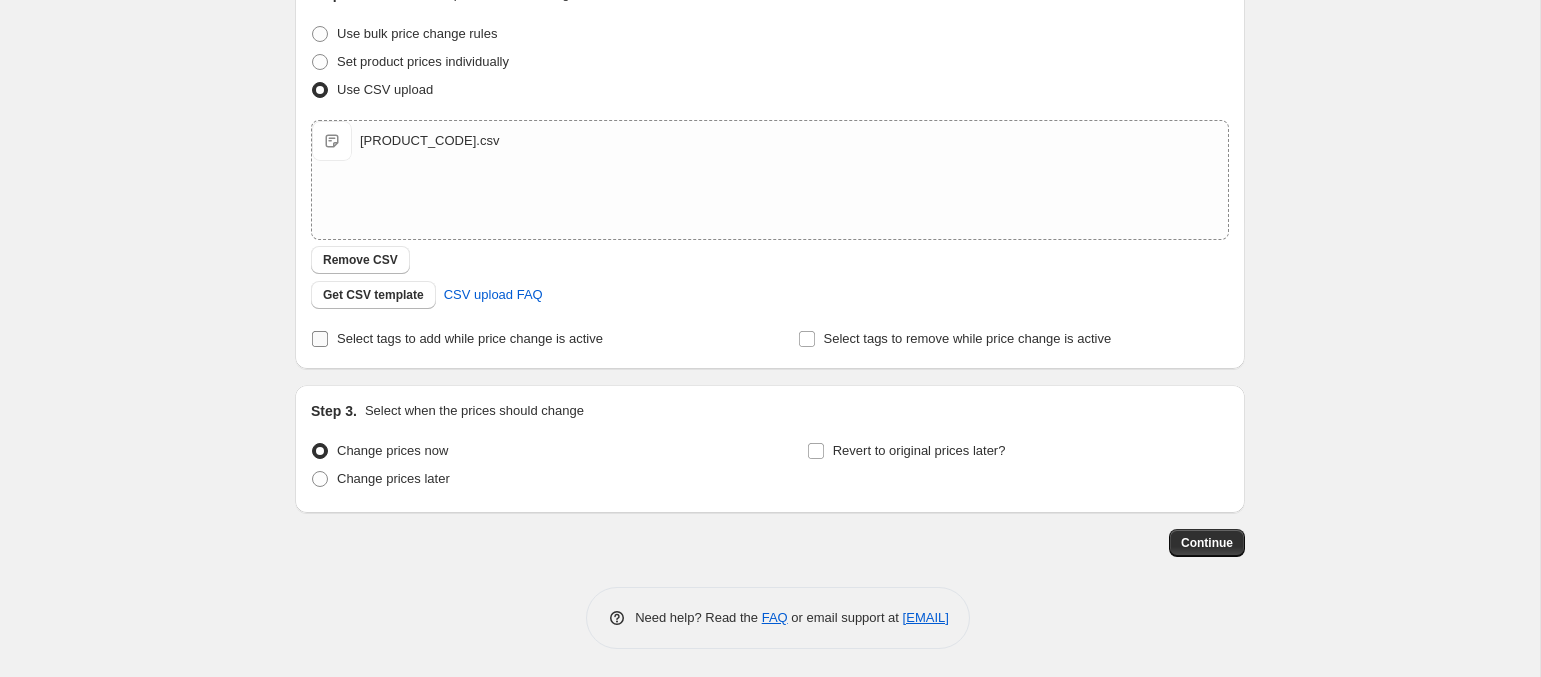 click on "Select tags to add while price change is active" at bounding box center [470, 338] 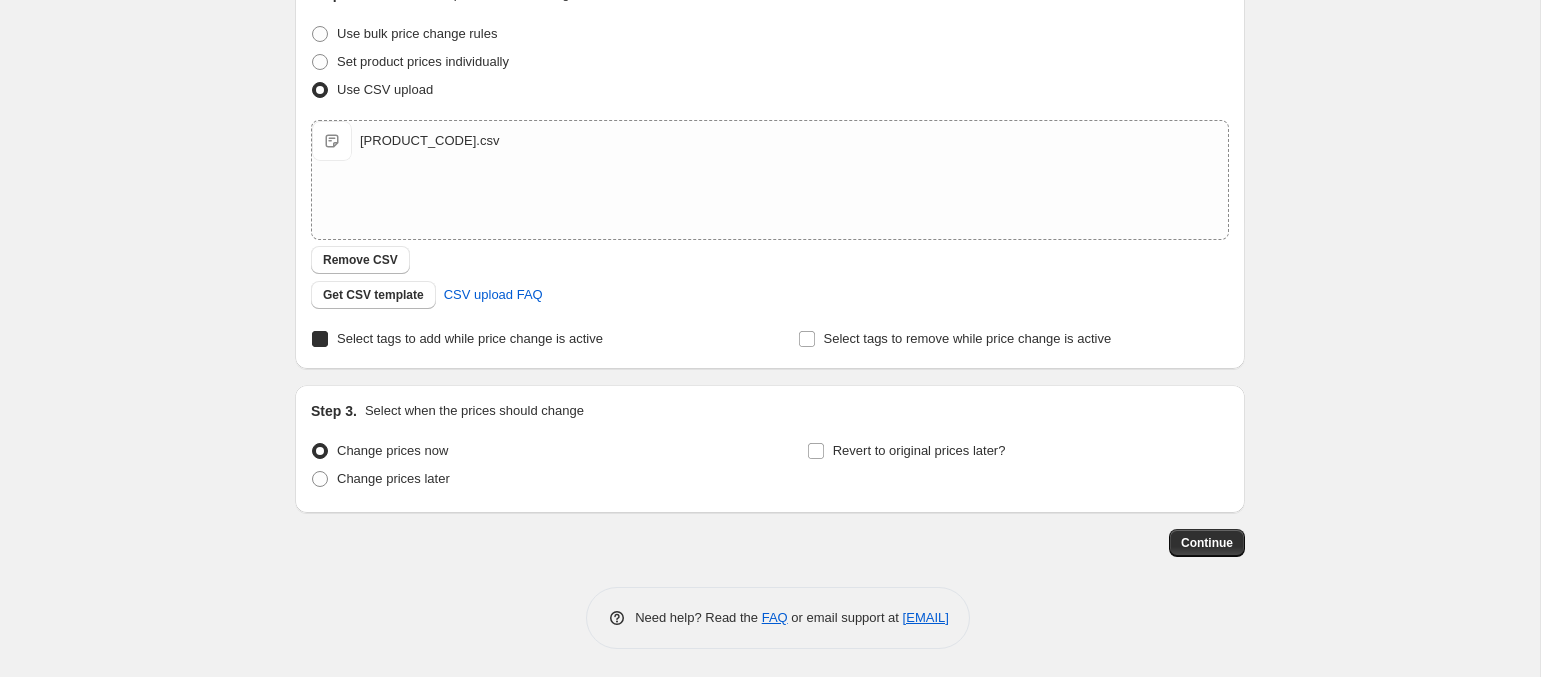 checkbox on "true" 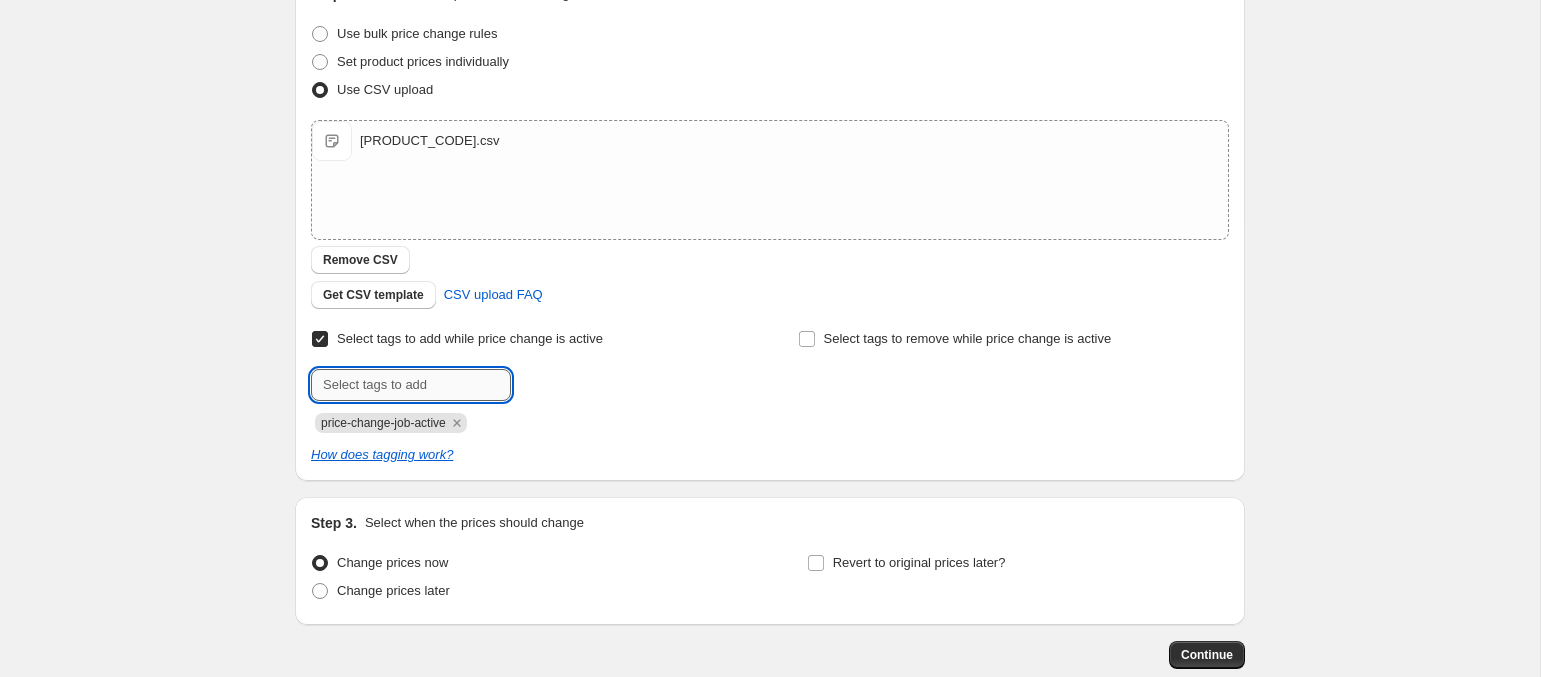click at bounding box center [411, 385] 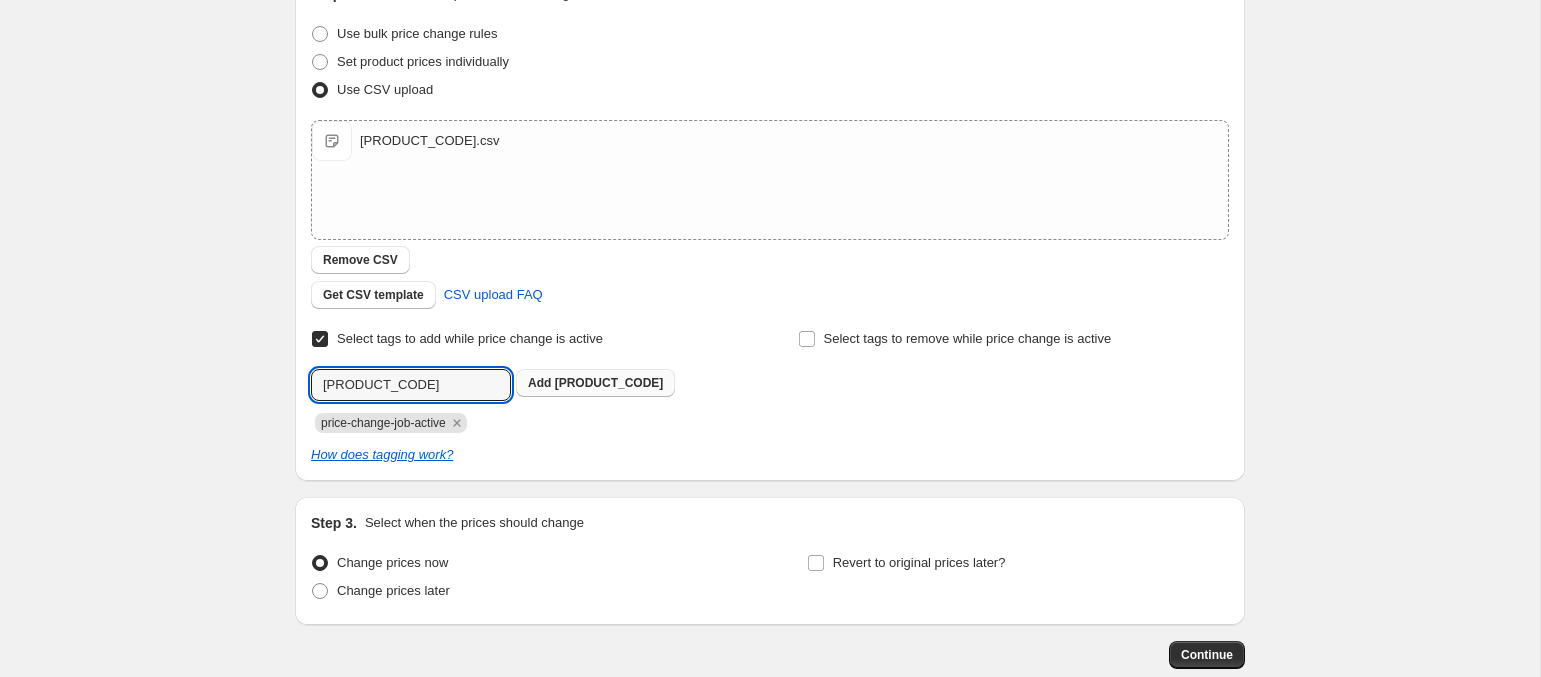type on "欠品0804" 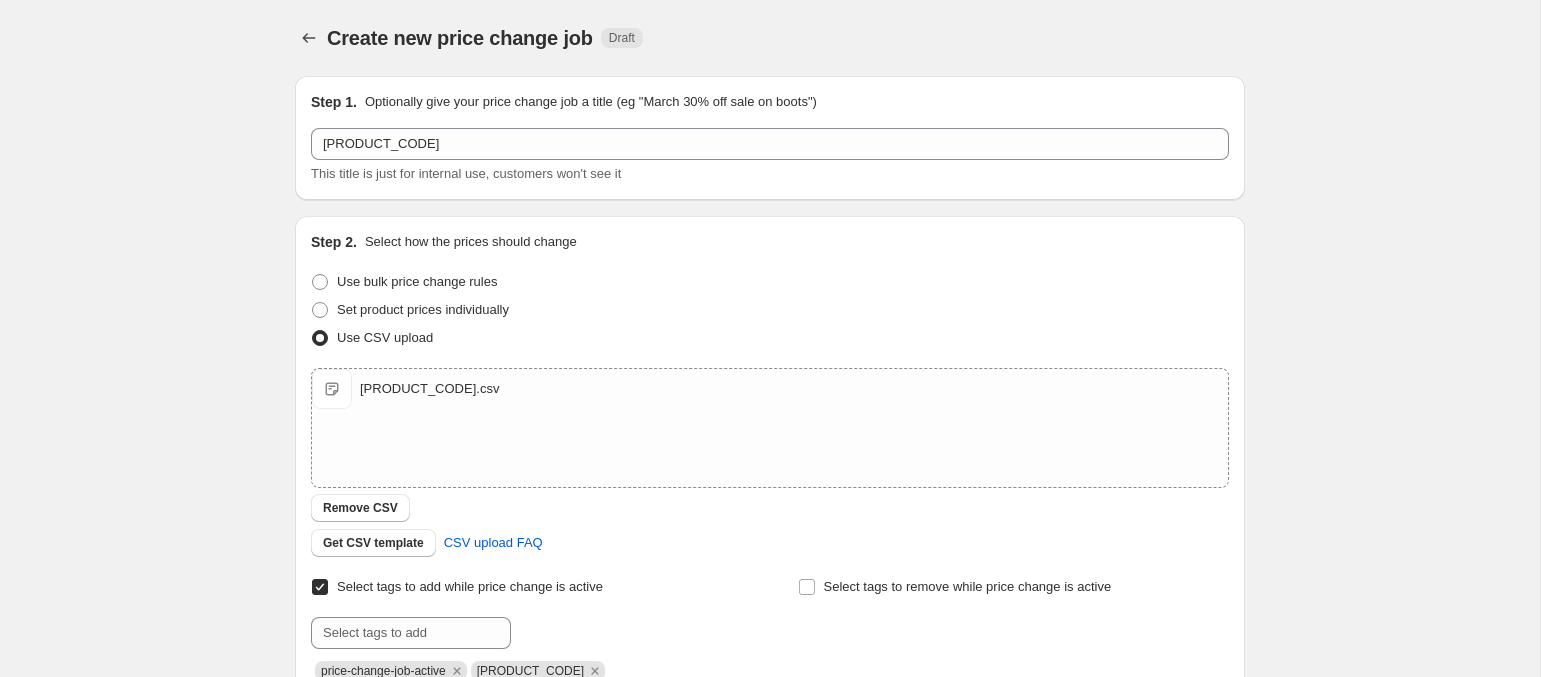 scroll, scrollTop: 360, scrollLeft: 0, axis: vertical 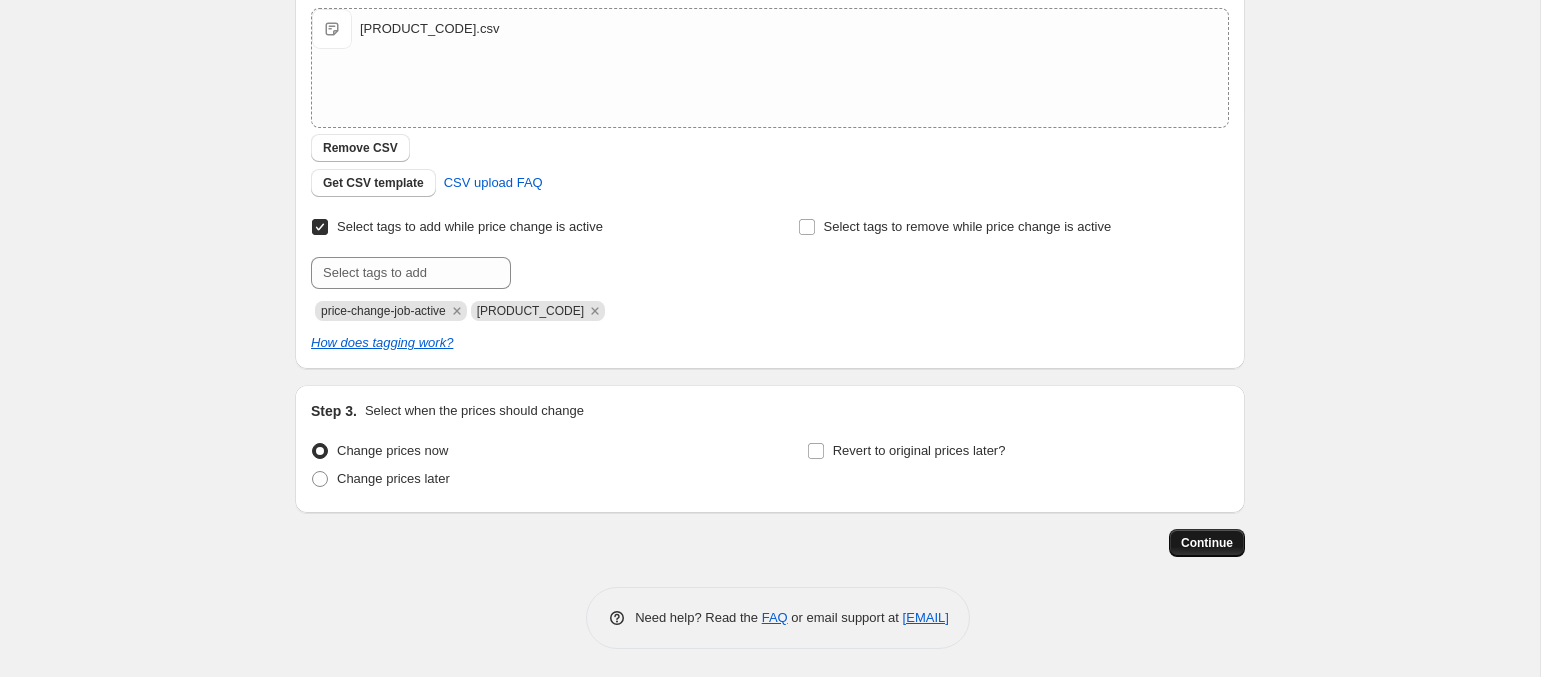click on "Continue" at bounding box center [1207, 543] 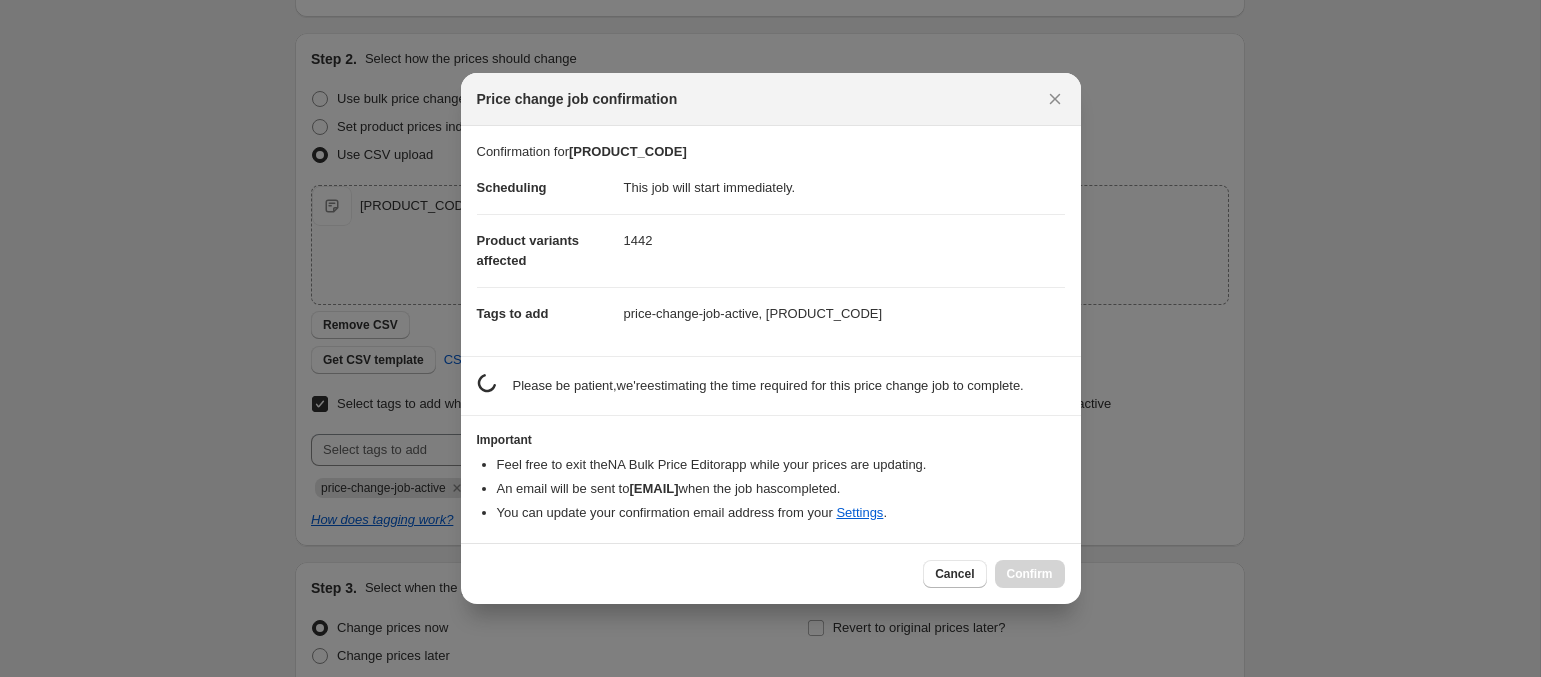 scroll, scrollTop: 0, scrollLeft: 0, axis: both 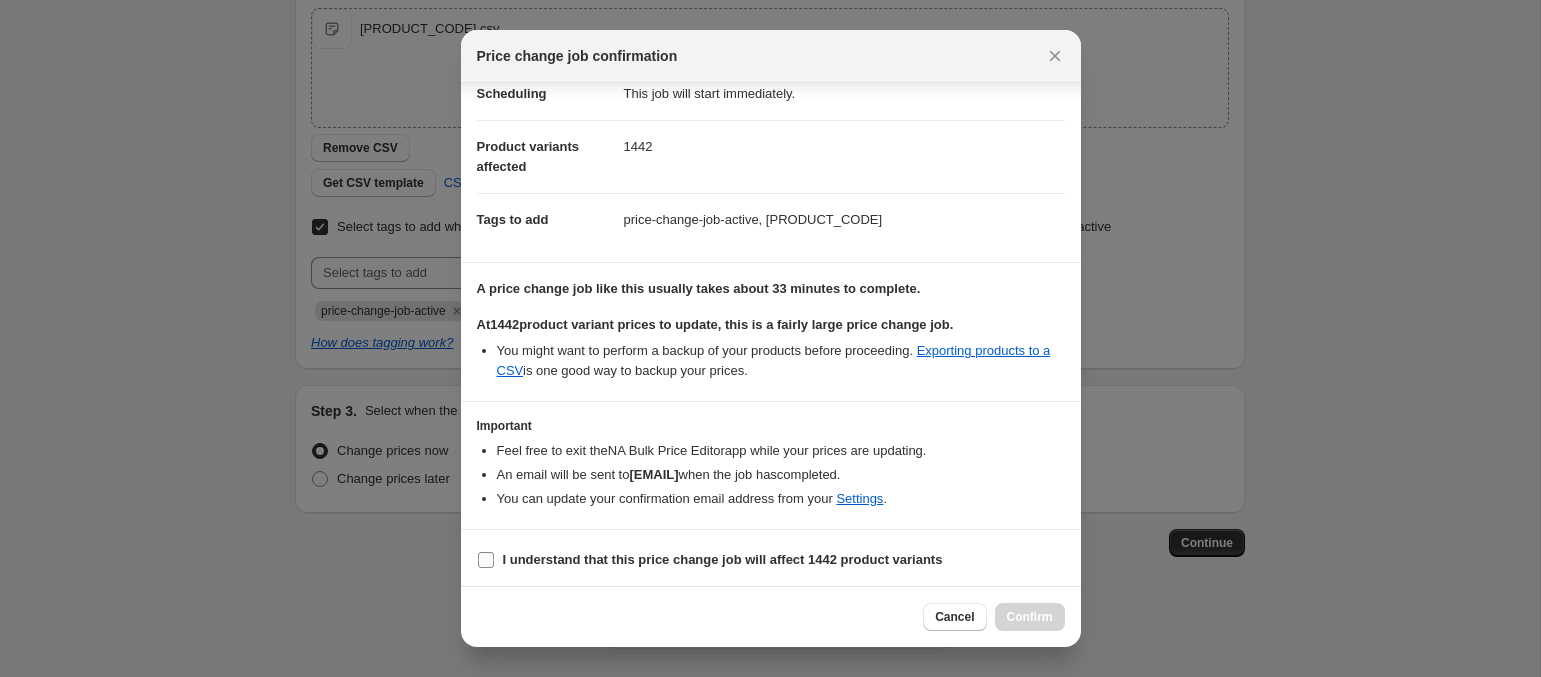 click on "I understand that this price change job will affect 1442 product variants" at bounding box center [723, 559] 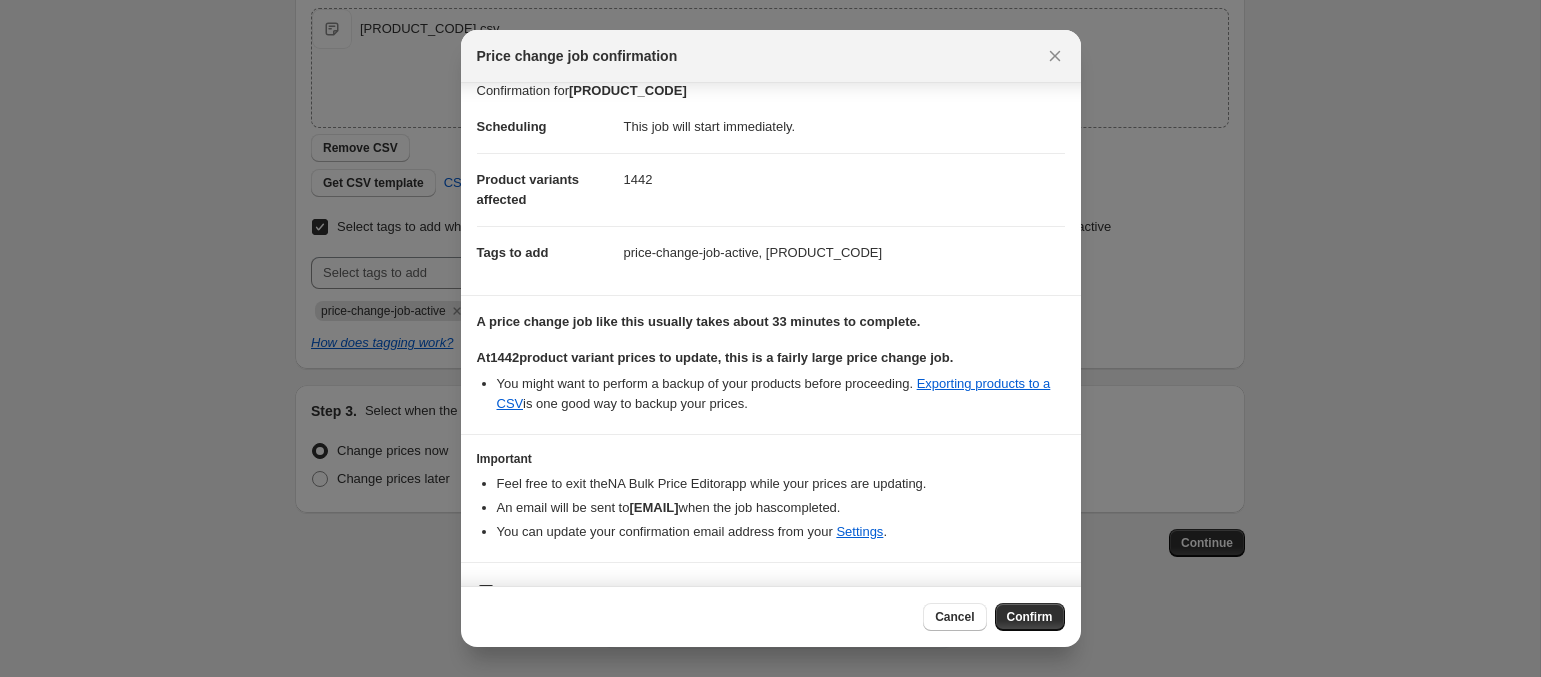 scroll, scrollTop: 0, scrollLeft: 0, axis: both 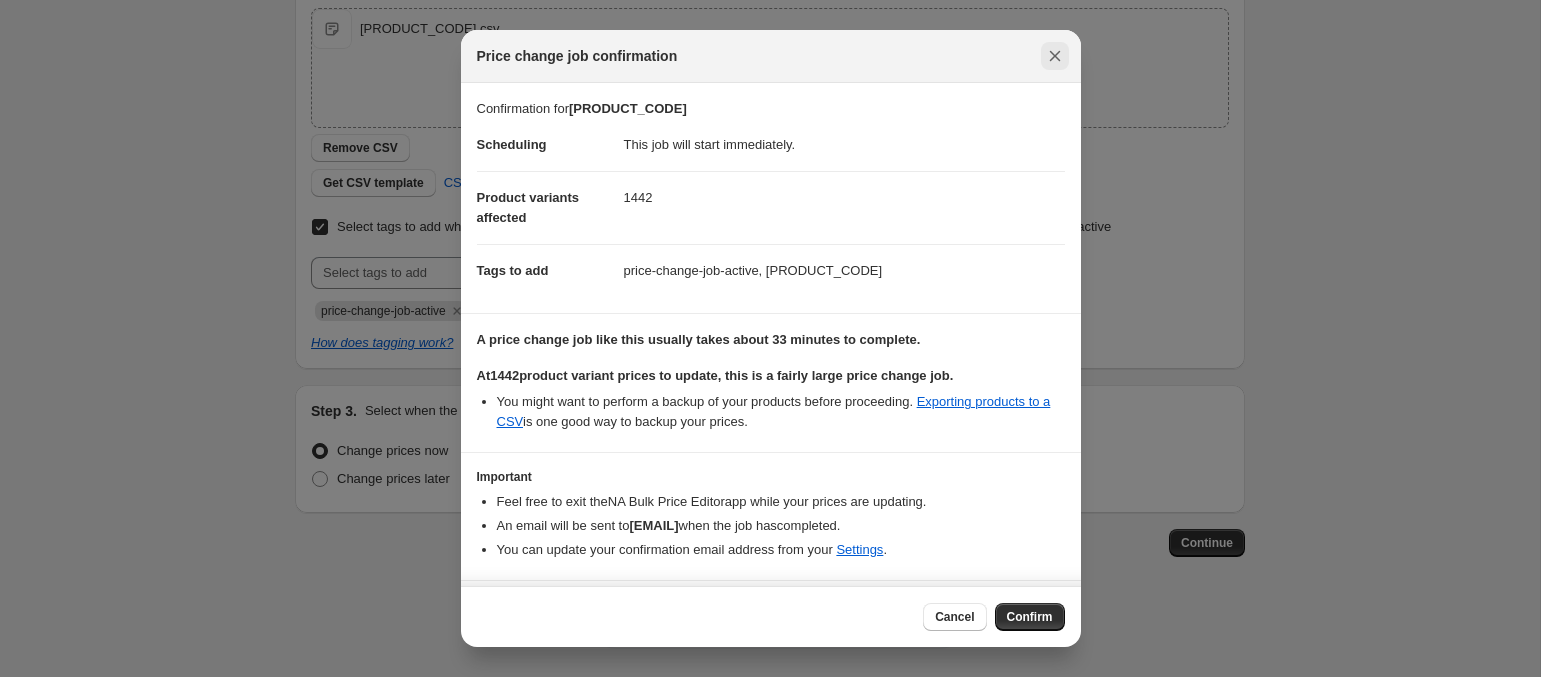 click 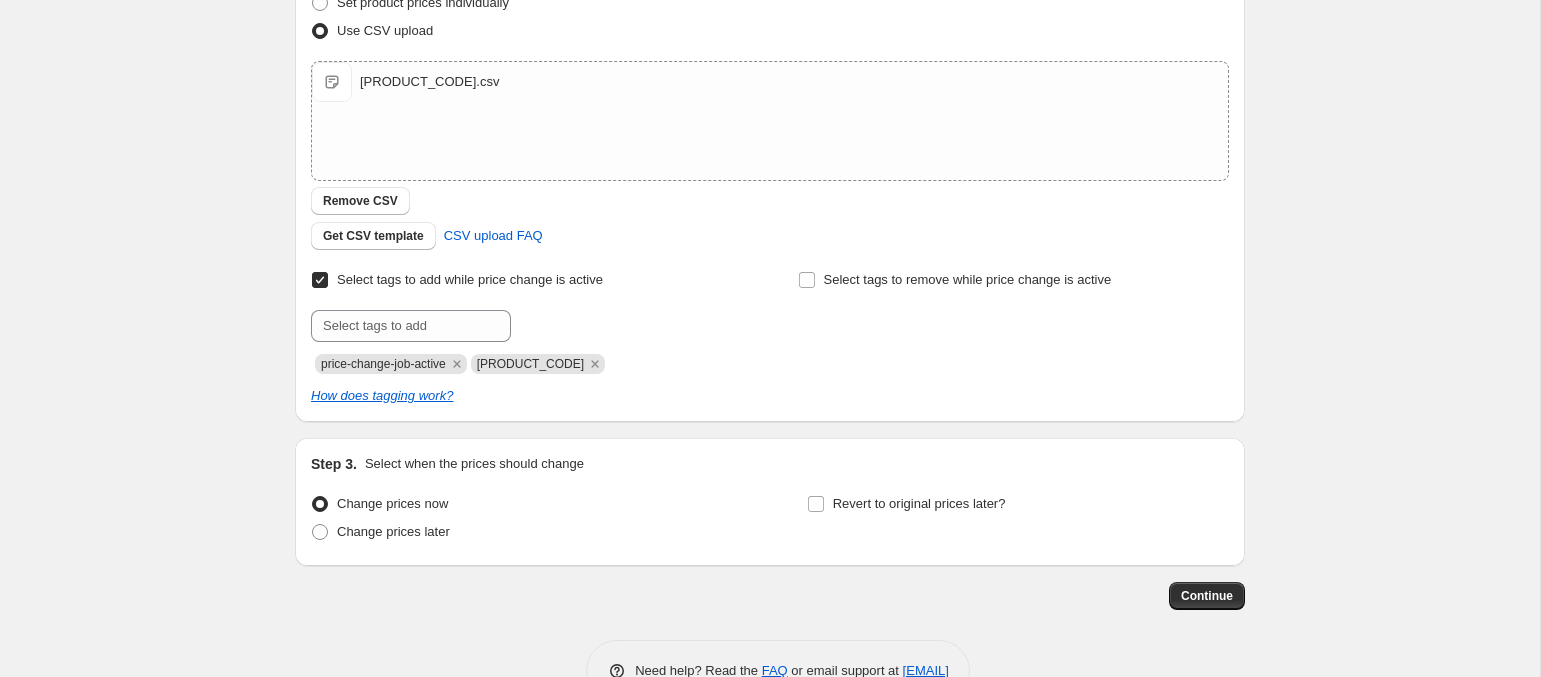 scroll, scrollTop: 315, scrollLeft: 0, axis: vertical 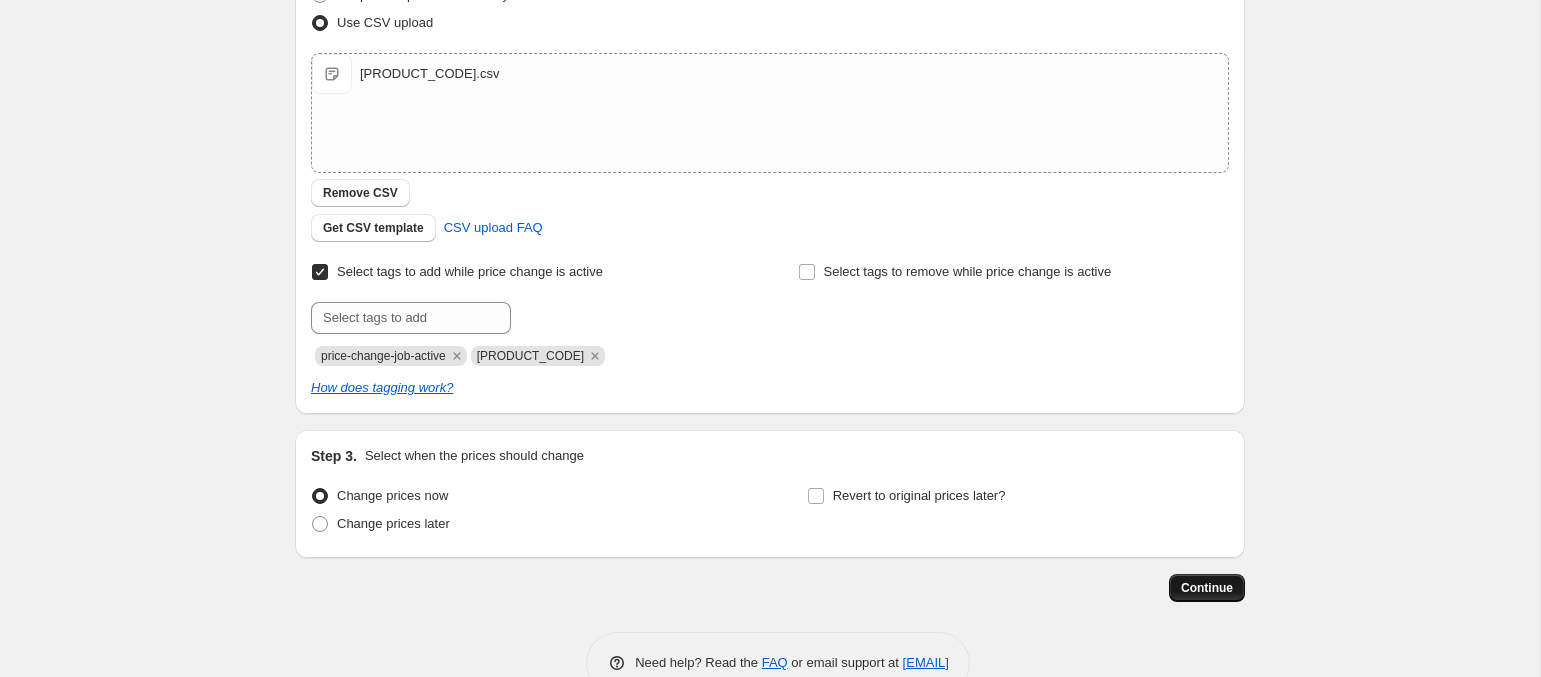 click on "Continue" at bounding box center [1207, 588] 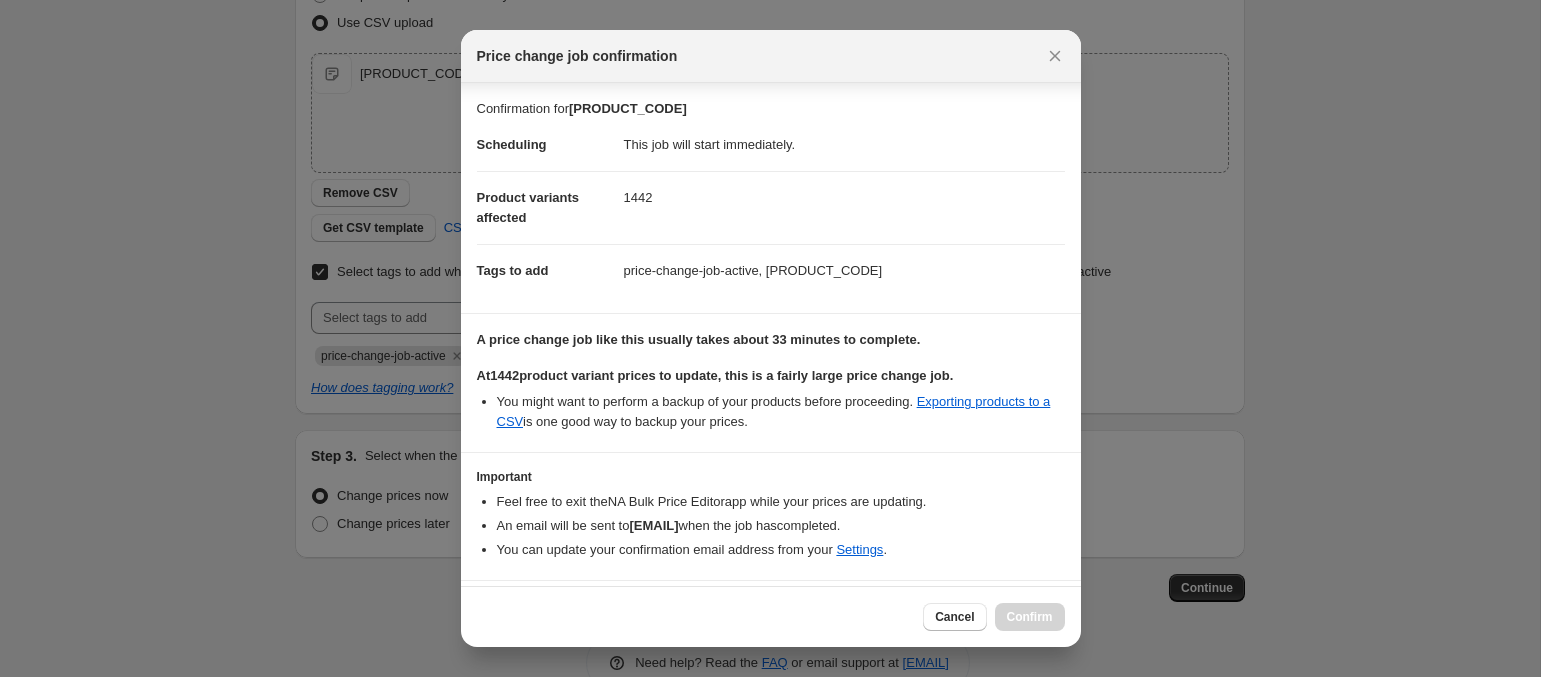 scroll, scrollTop: 51, scrollLeft: 0, axis: vertical 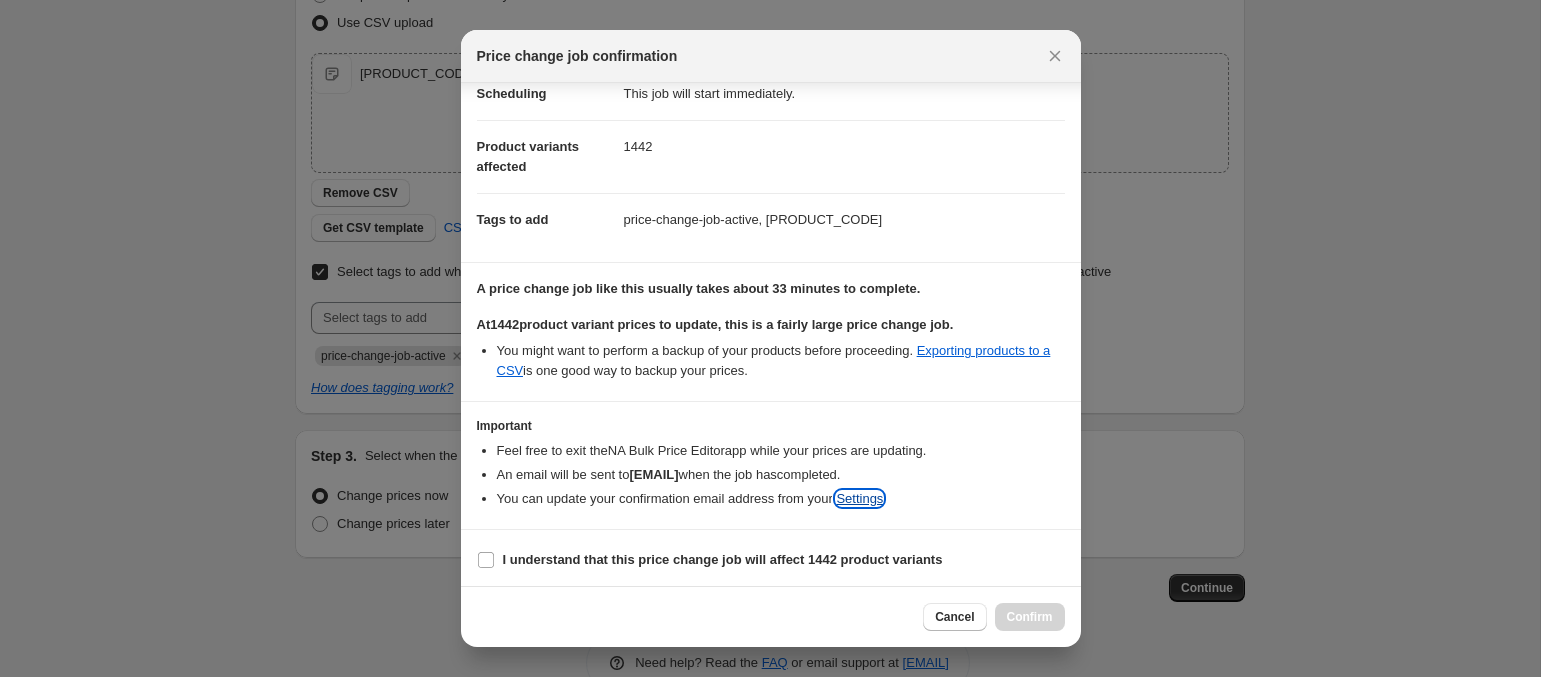 click on "Settings" at bounding box center [859, 498] 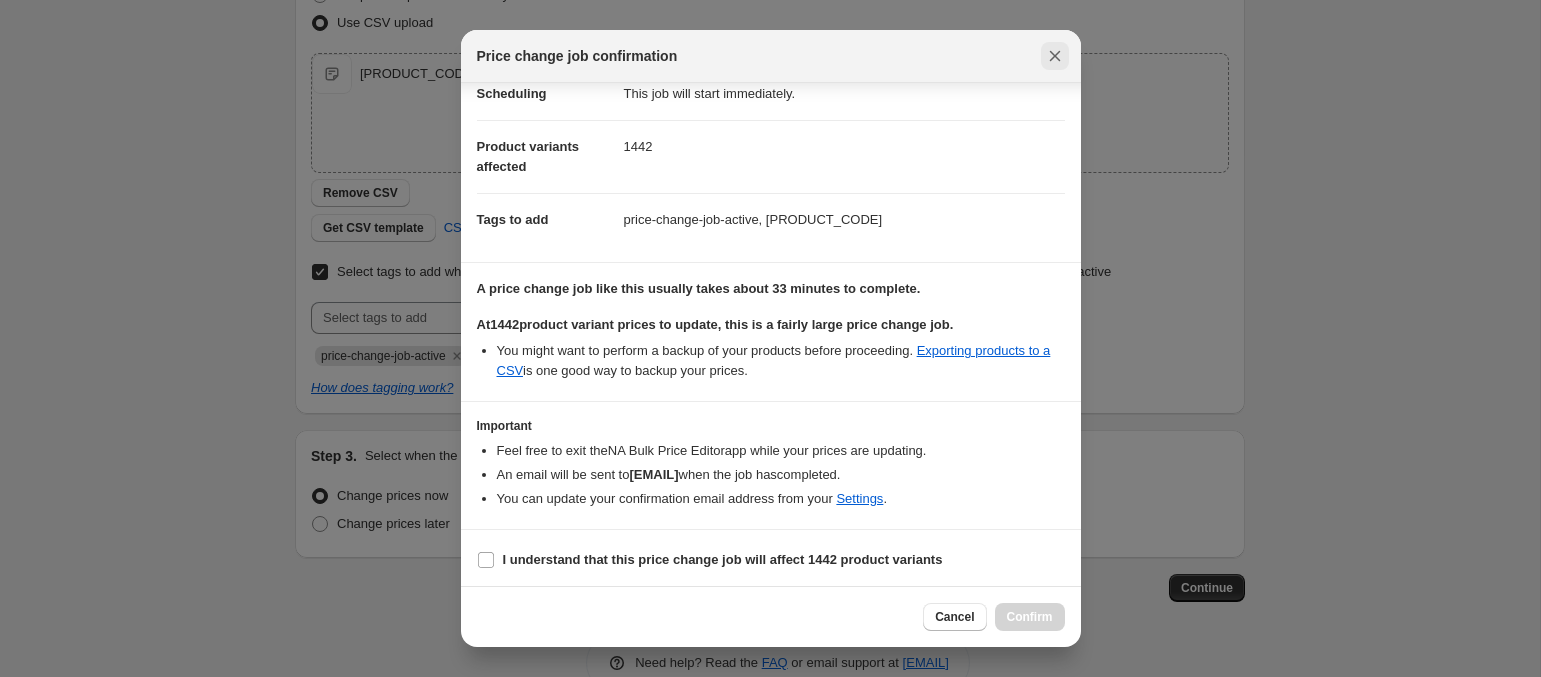 click 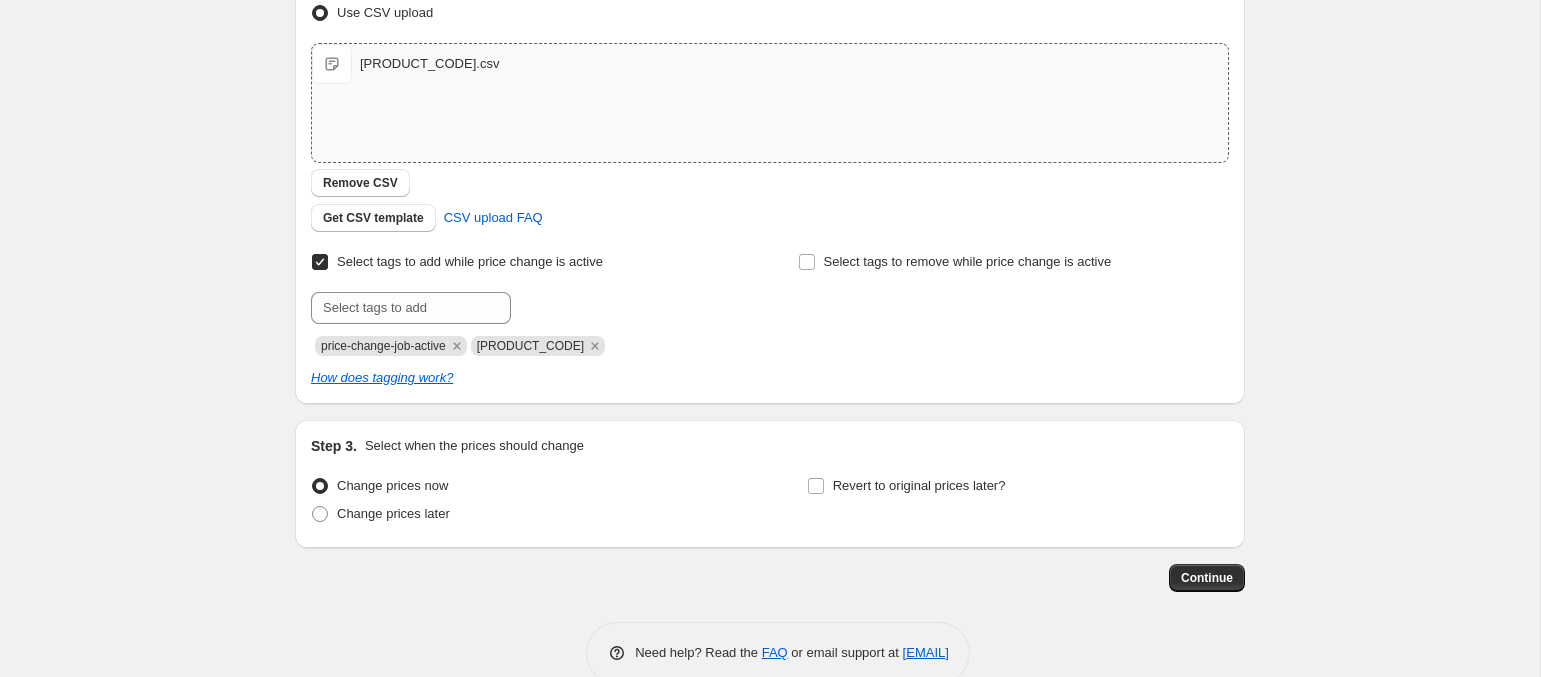 scroll, scrollTop: 360, scrollLeft: 0, axis: vertical 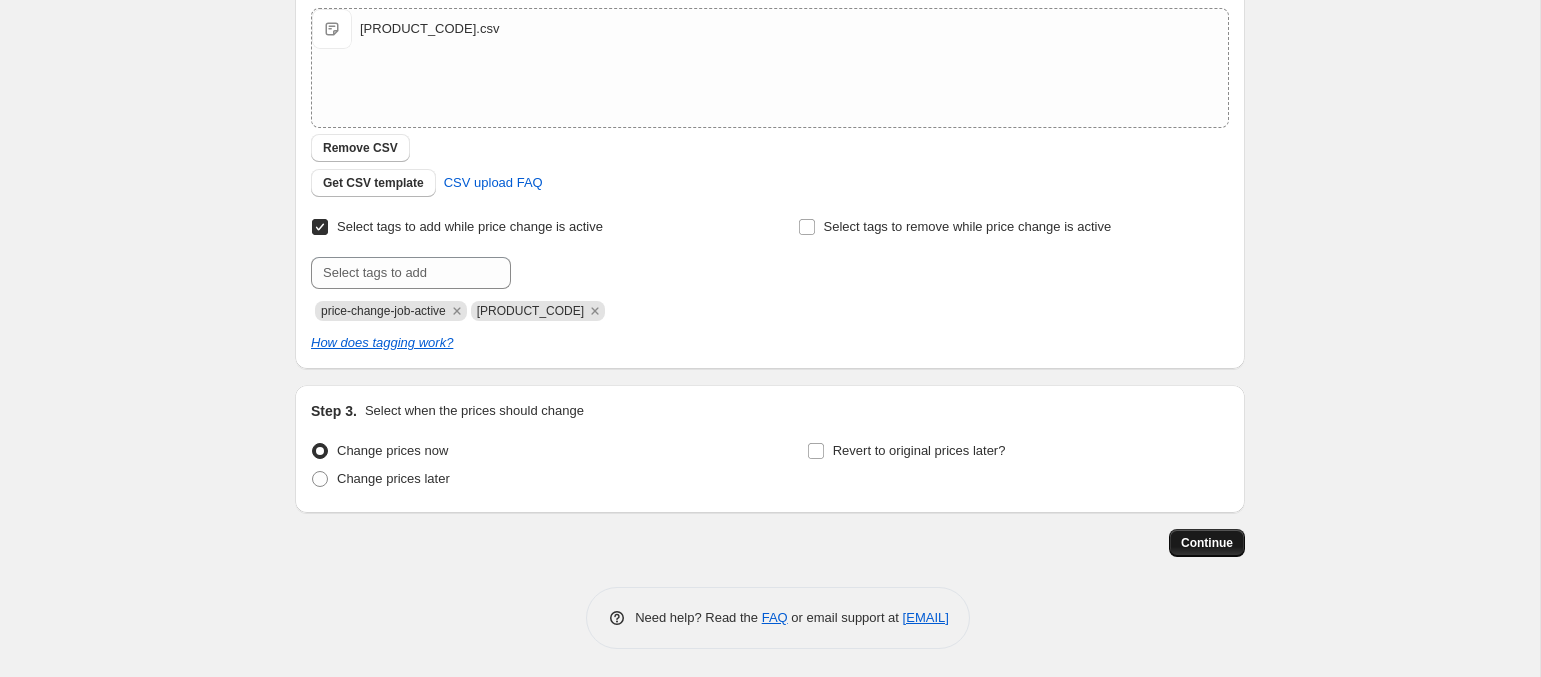 click on "Continue" at bounding box center (1207, 543) 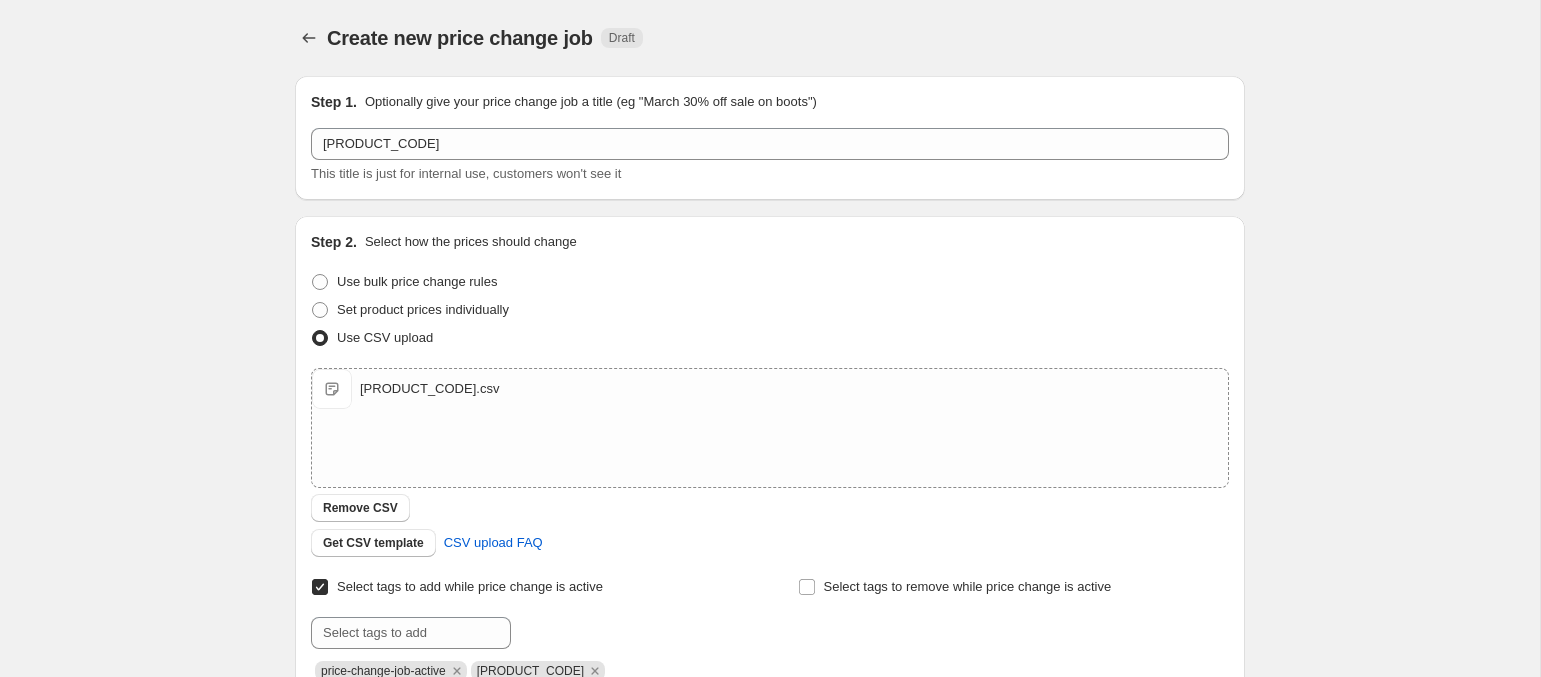 scroll, scrollTop: 360, scrollLeft: 0, axis: vertical 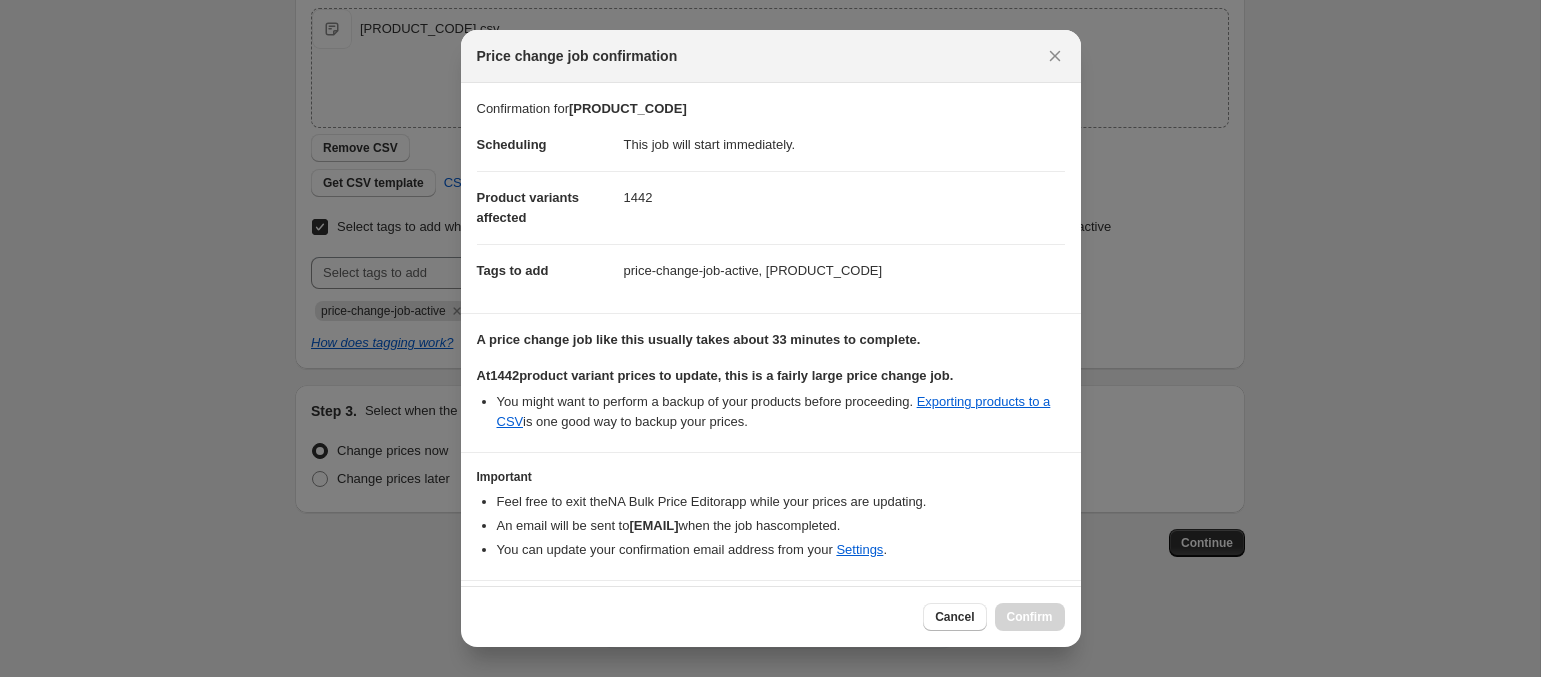 click at bounding box center (770, 338) 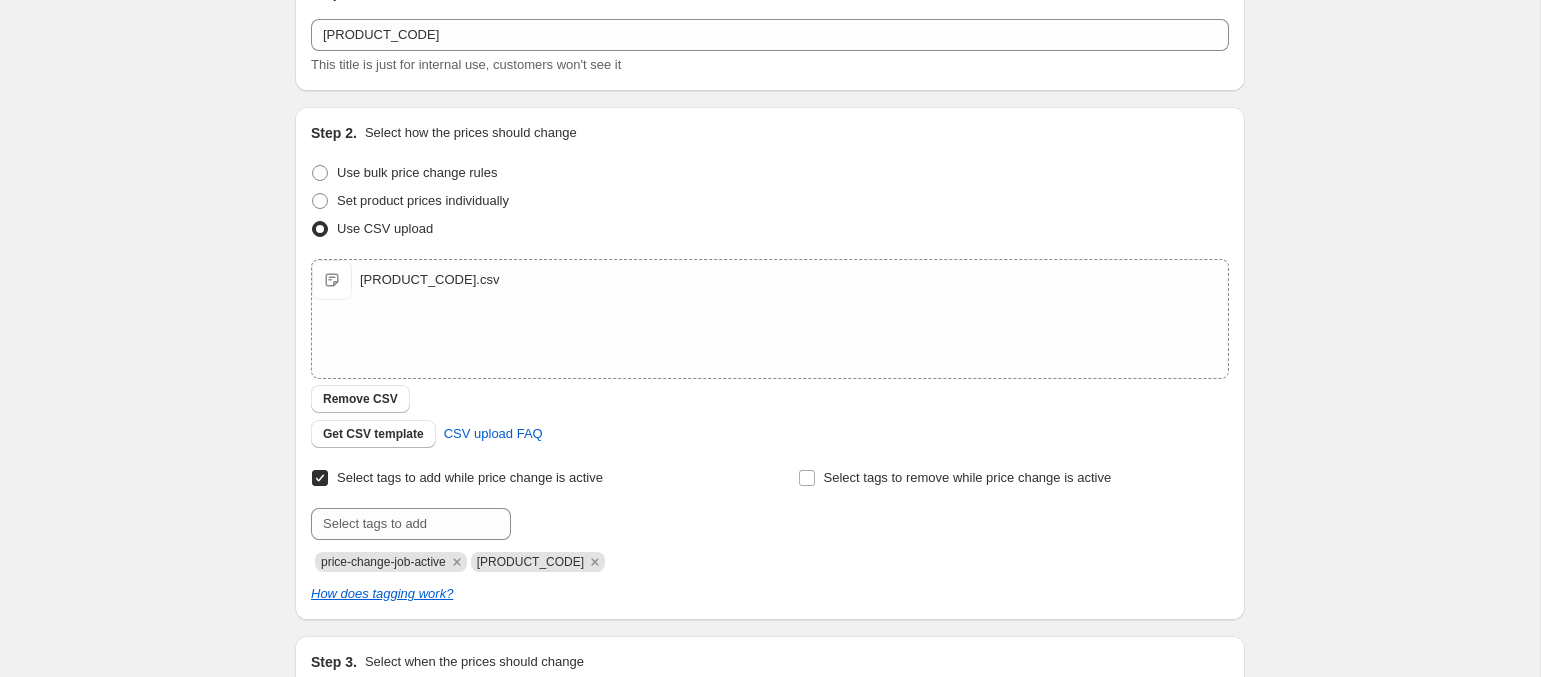 scroll, scrollTop: 0, scrollLeft: 0, axis: both 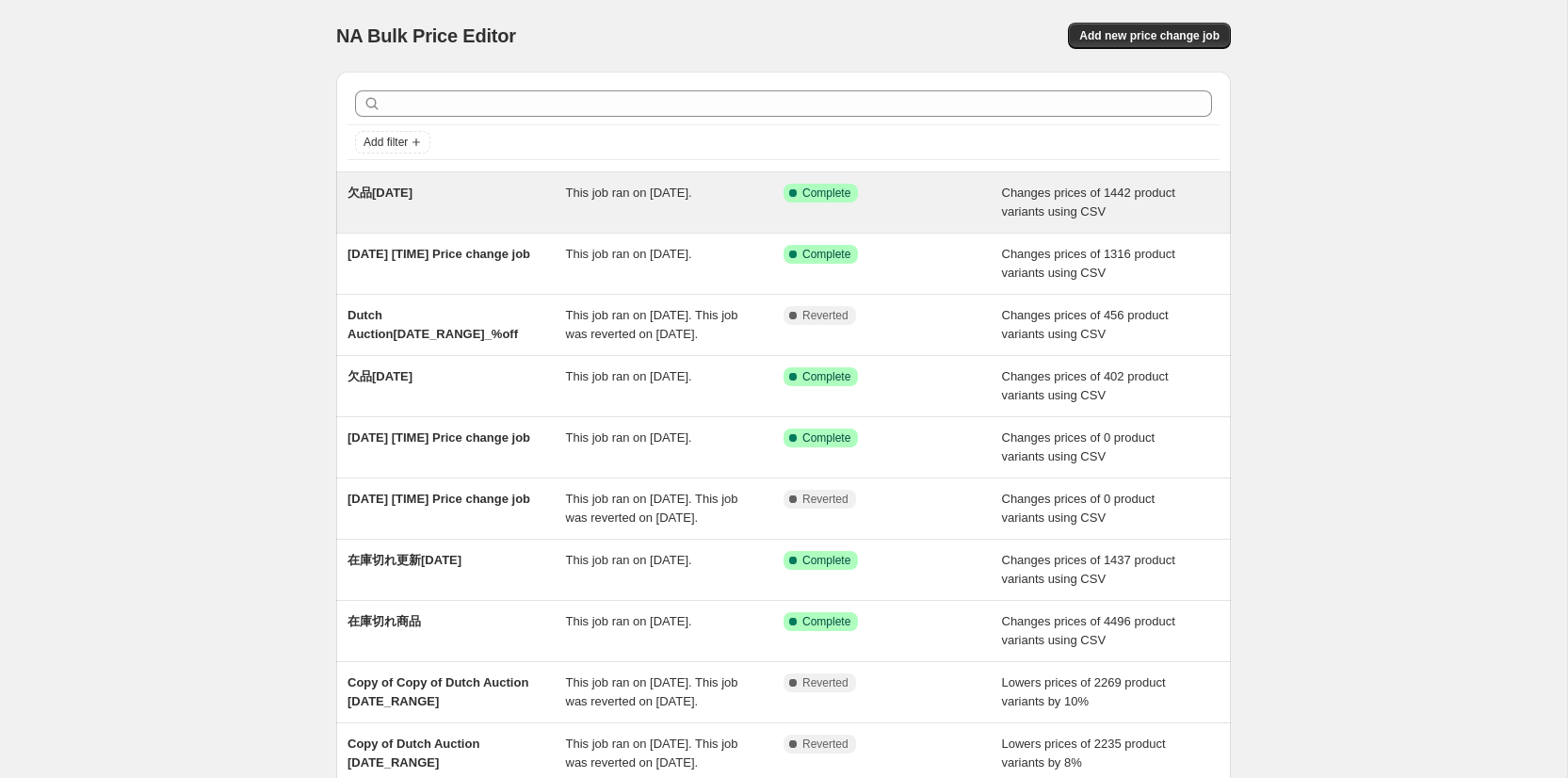 click on "[PRODUCT_CODE]" at bounding box center (380, 192) 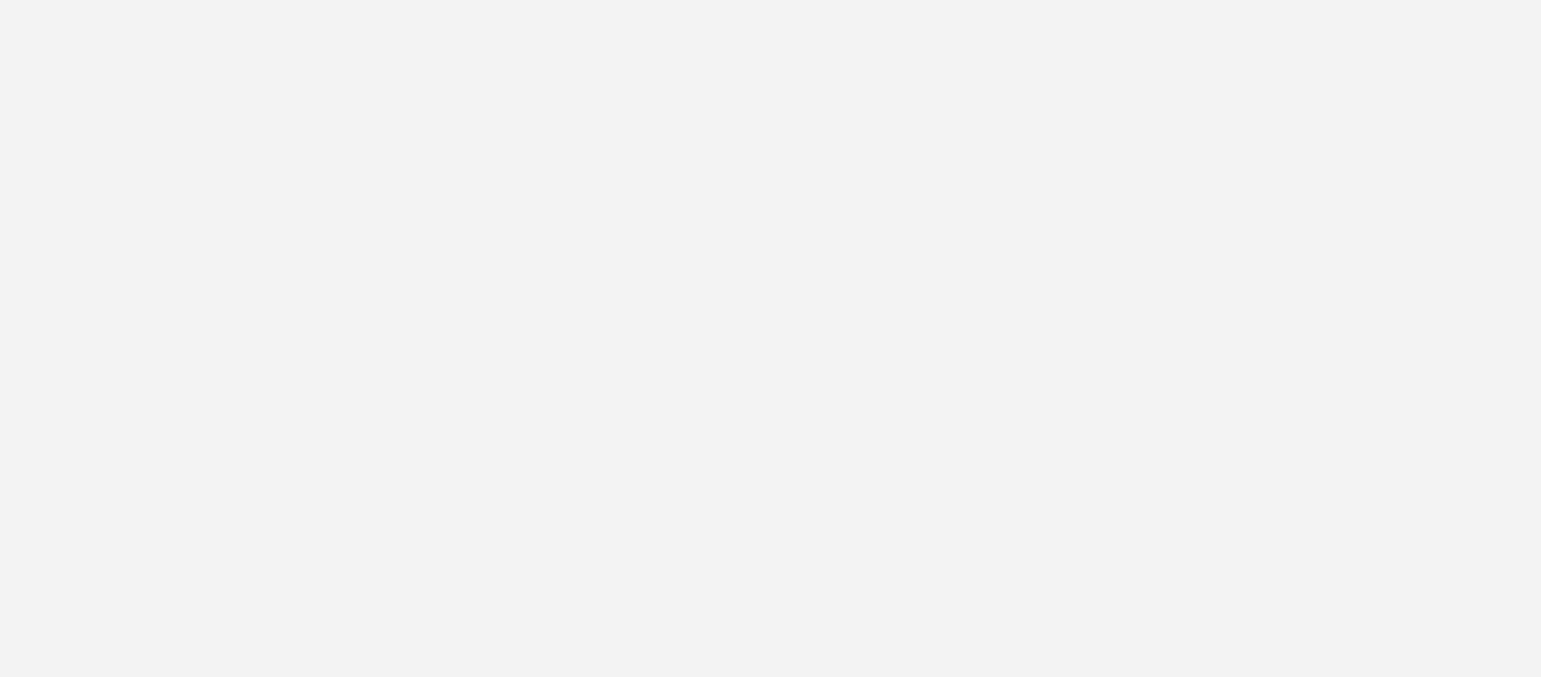 scroll, scrollTop: 0, scrollLeft: 0, axis: both 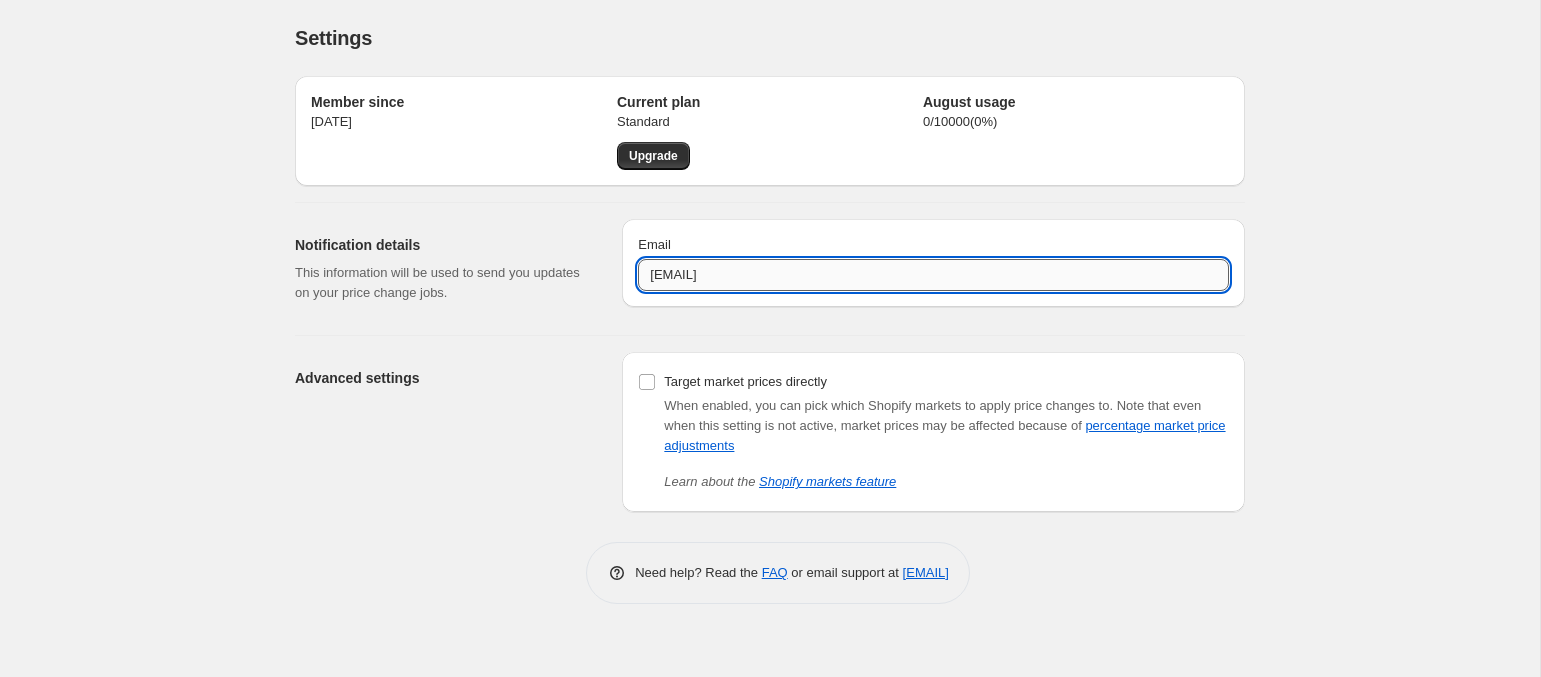 click on "[EMAIL]" at bounding box center [933, 275] 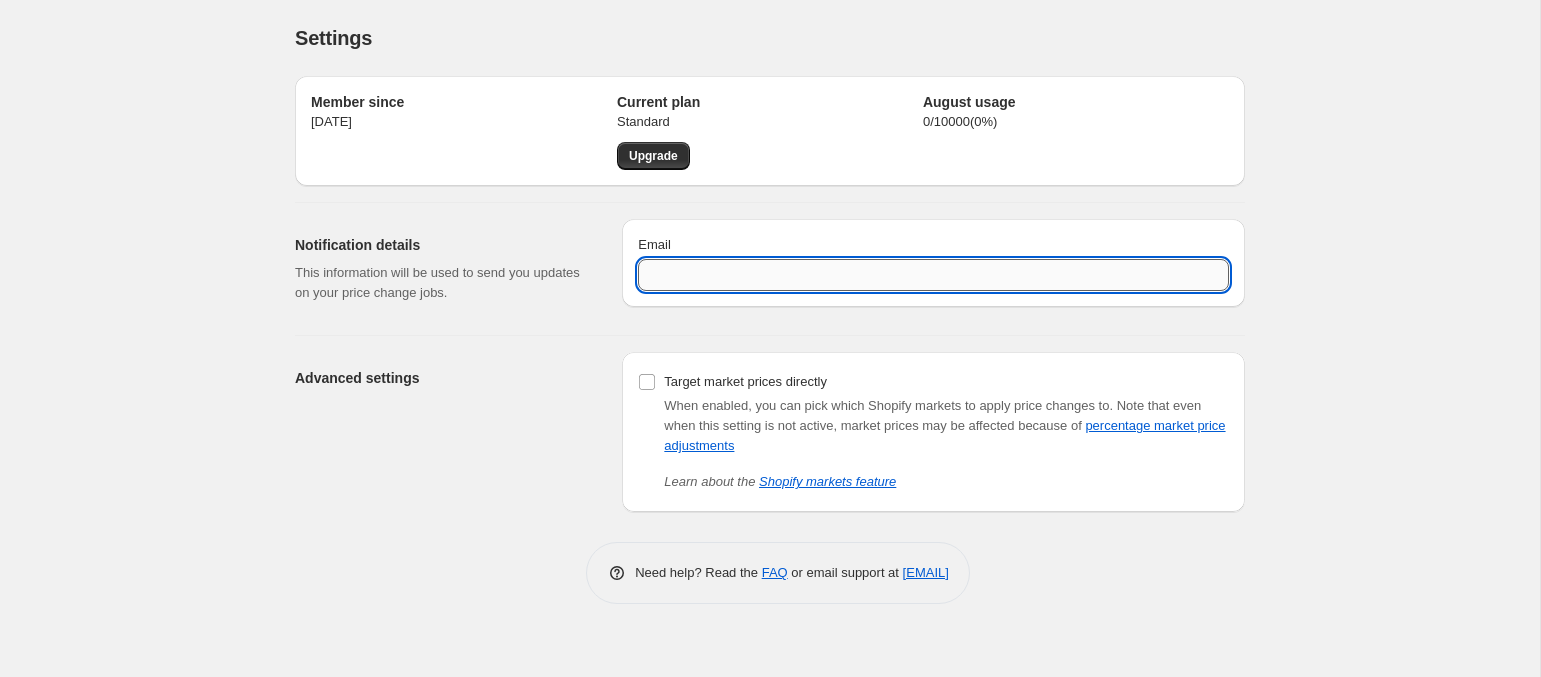 paste on "[EMAIL]" 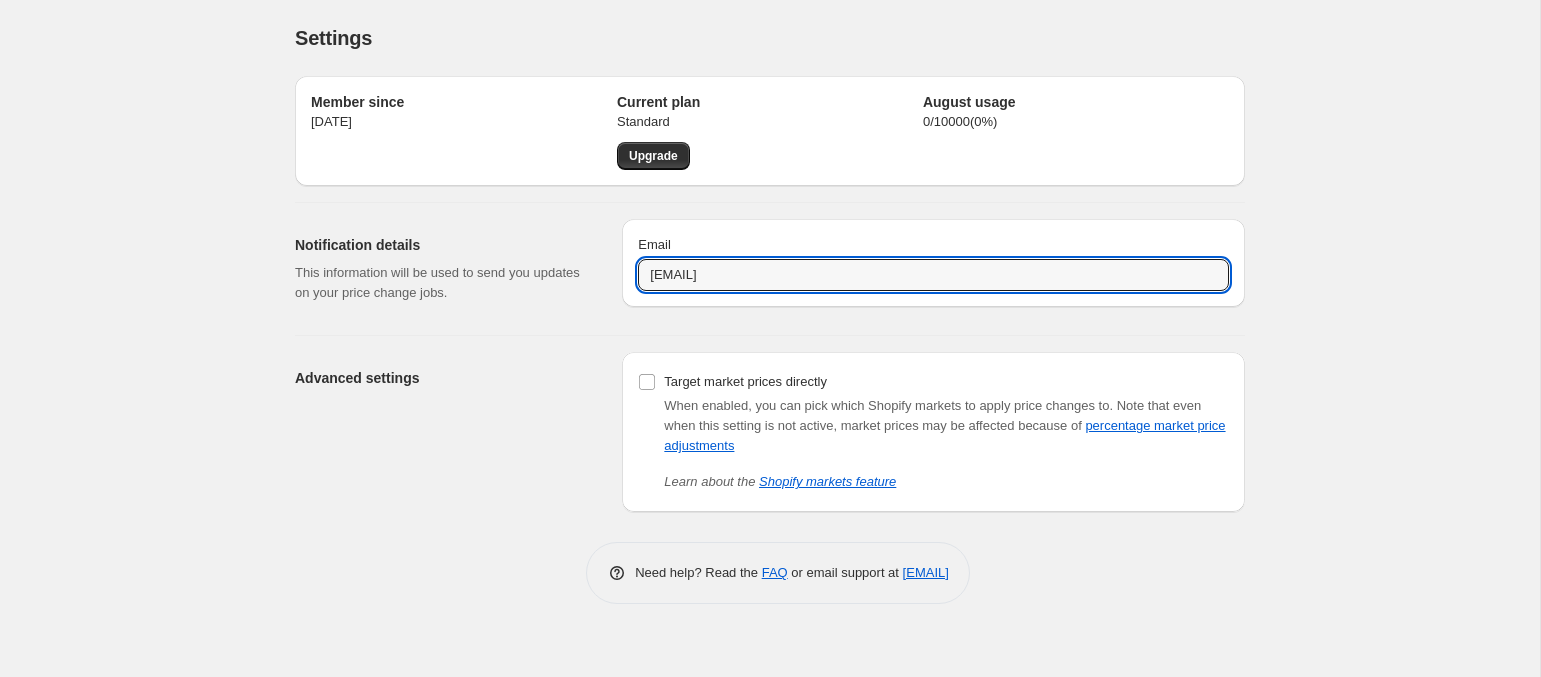 type on "[EMAIL]" 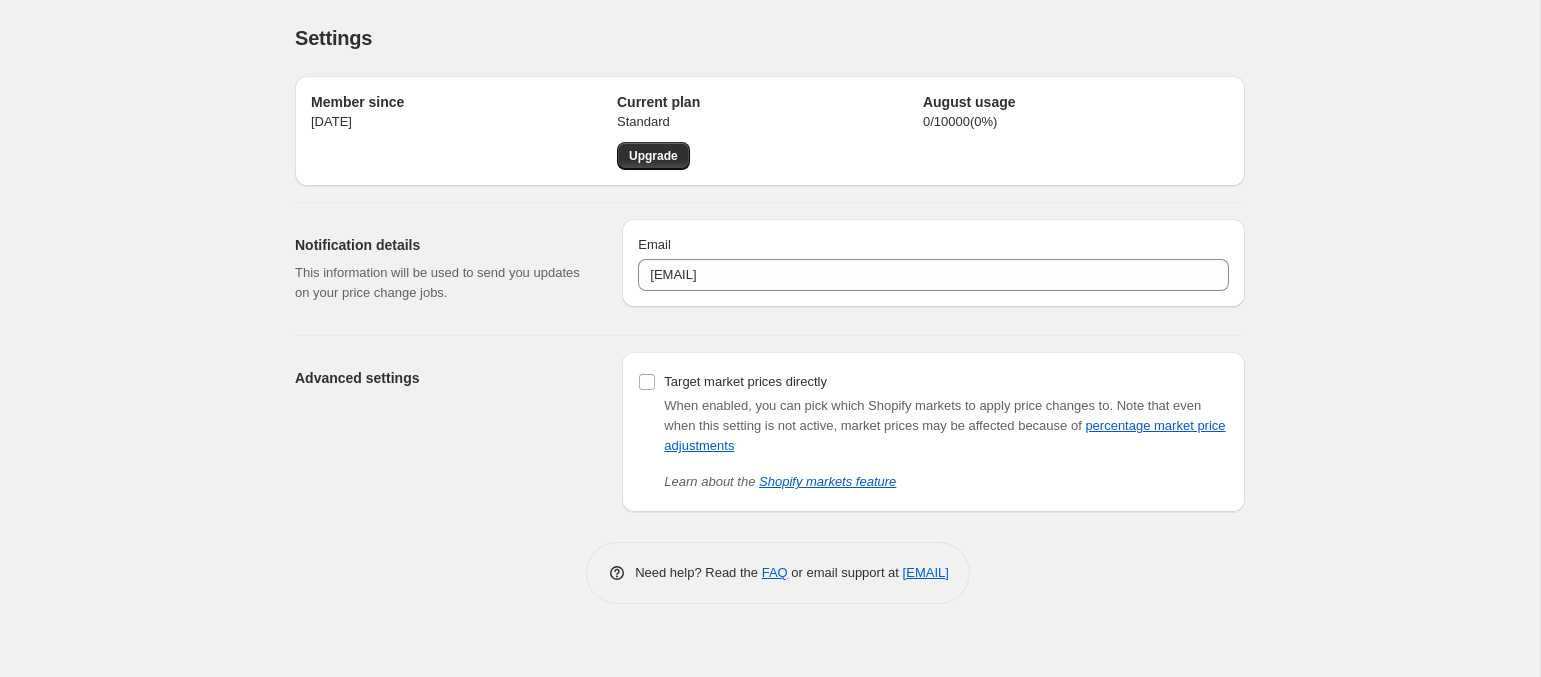 click on "Member since 2023年10月30日 Current plan Standard Upgrade August usage 0 / 10000  ( 0 %) Notification details This information will be used to send you updates on your price change jobs. Email tai.matsunaga.e@brandoff.co.jp Advanced settings Target market prices directly When enabled, you can pick which Shopify markets to apply price changes to.   Note that even when this setting is not active, market prices may be affected because of   percentage market price adjustments Learn about the   Shopify markets feature" at bounding box center [762, 286] 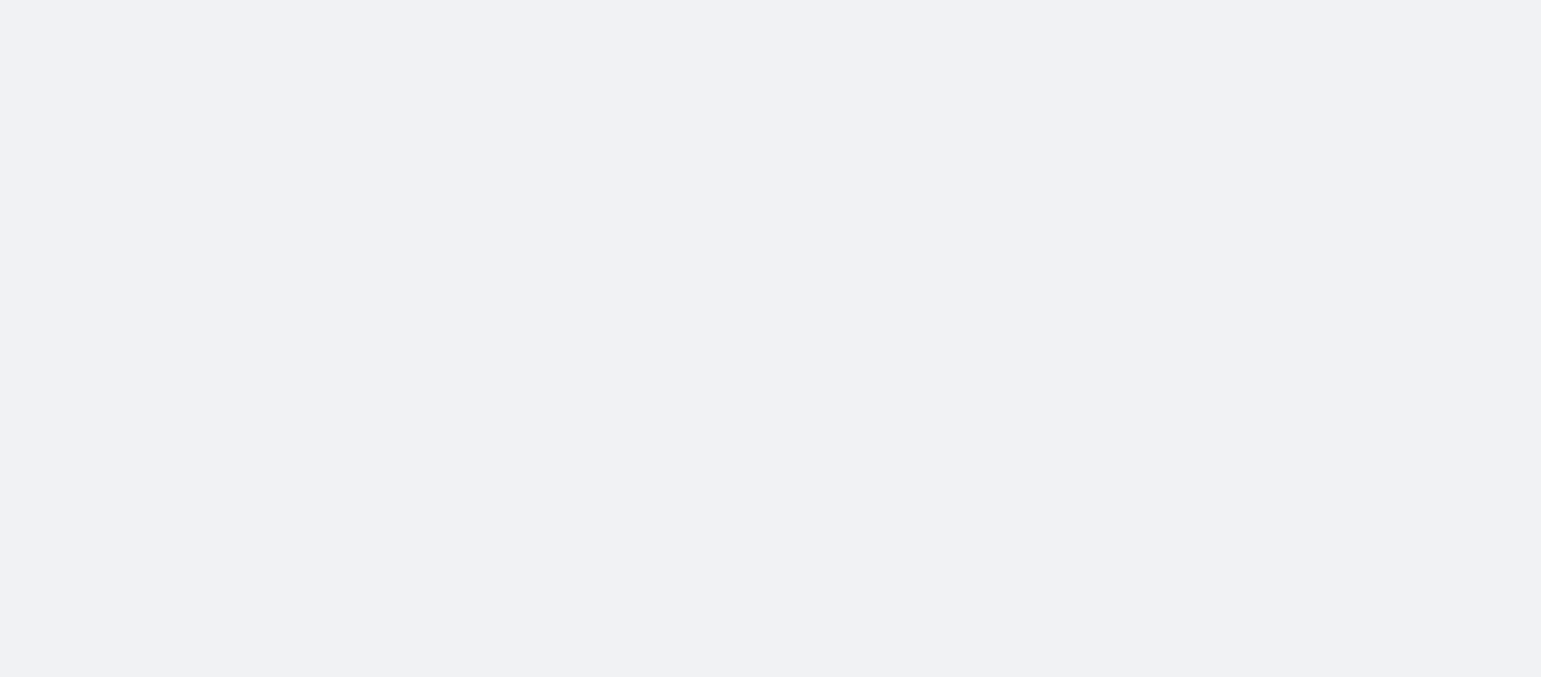 scroll, scrollTop: 0, scrollLeft: 0, axis: both 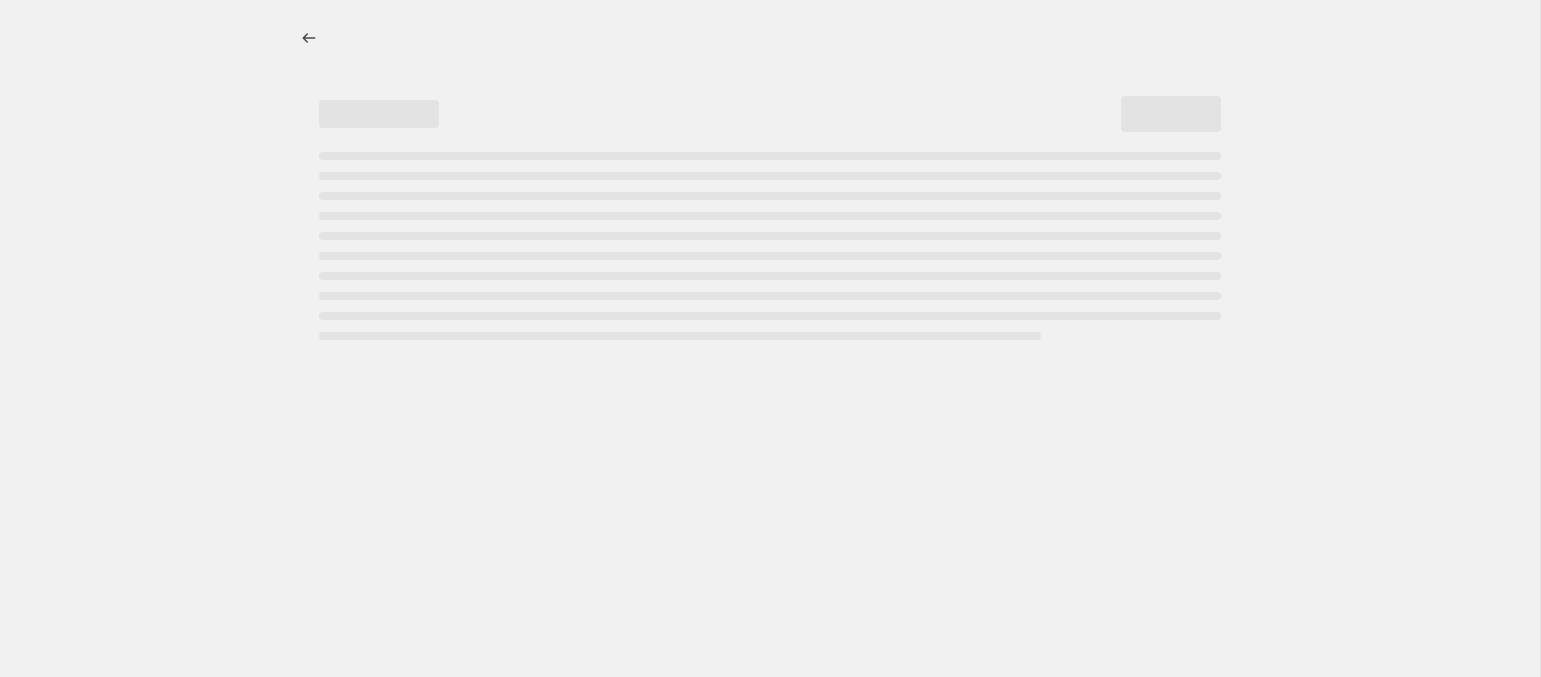 select on "percentage" 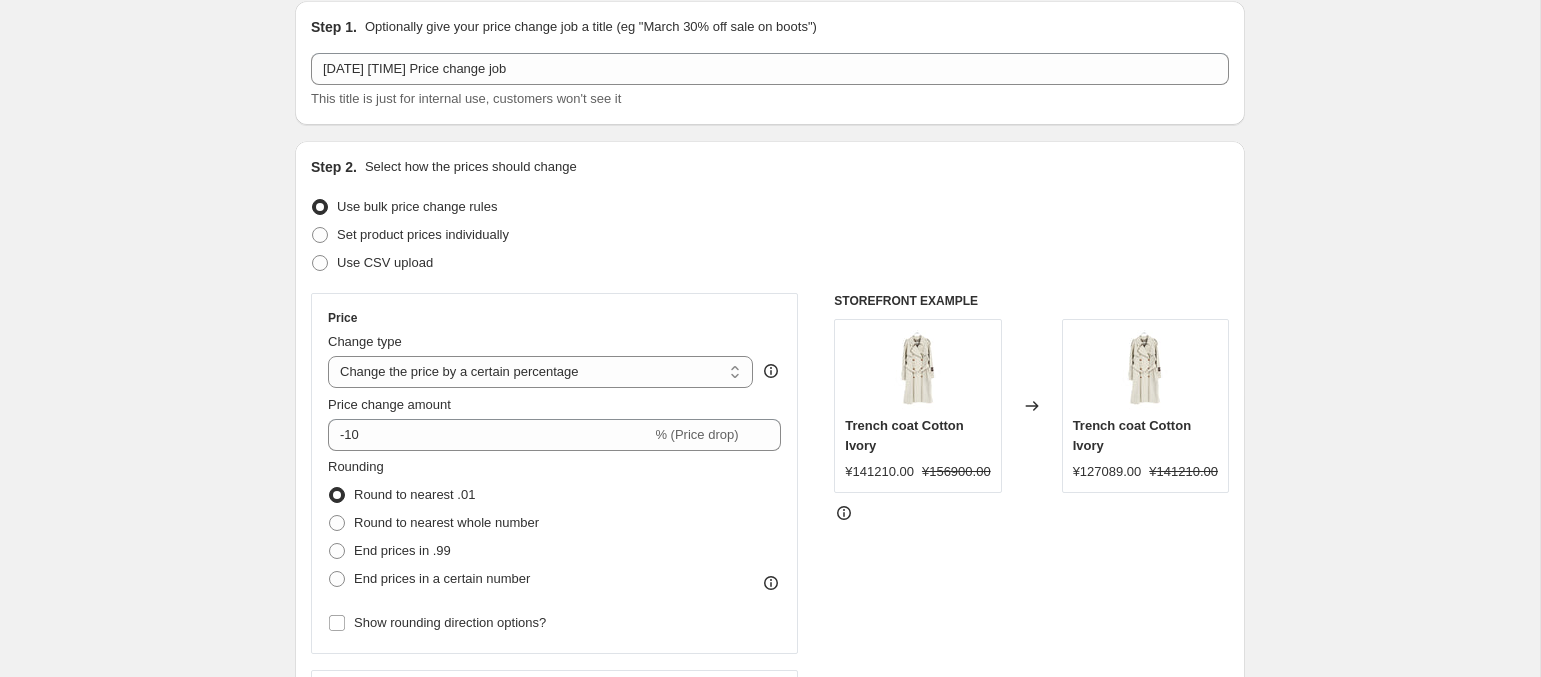 scroll, scrollTop: 116, scrollLeft: 0, axis: vertical 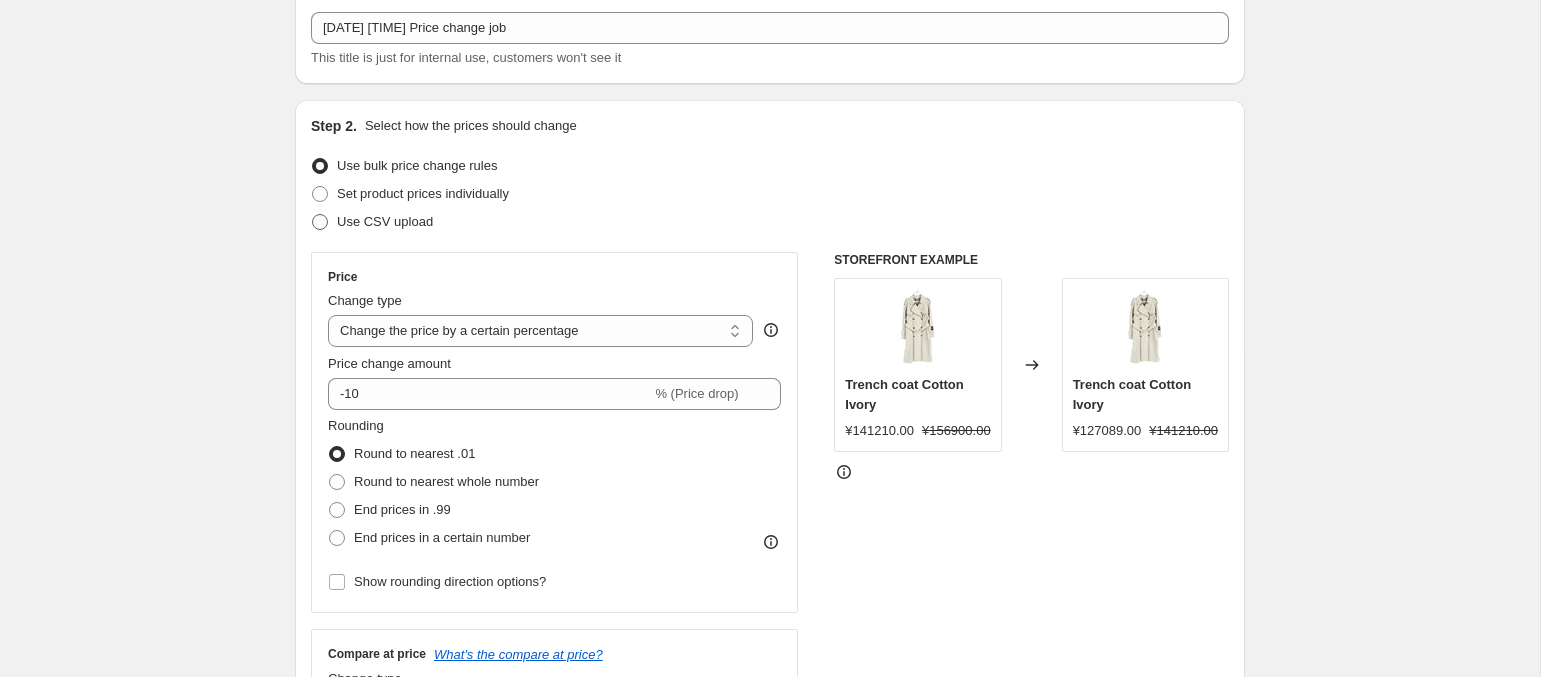 click on "Use CSV upload" at bounding box center [372, 222] 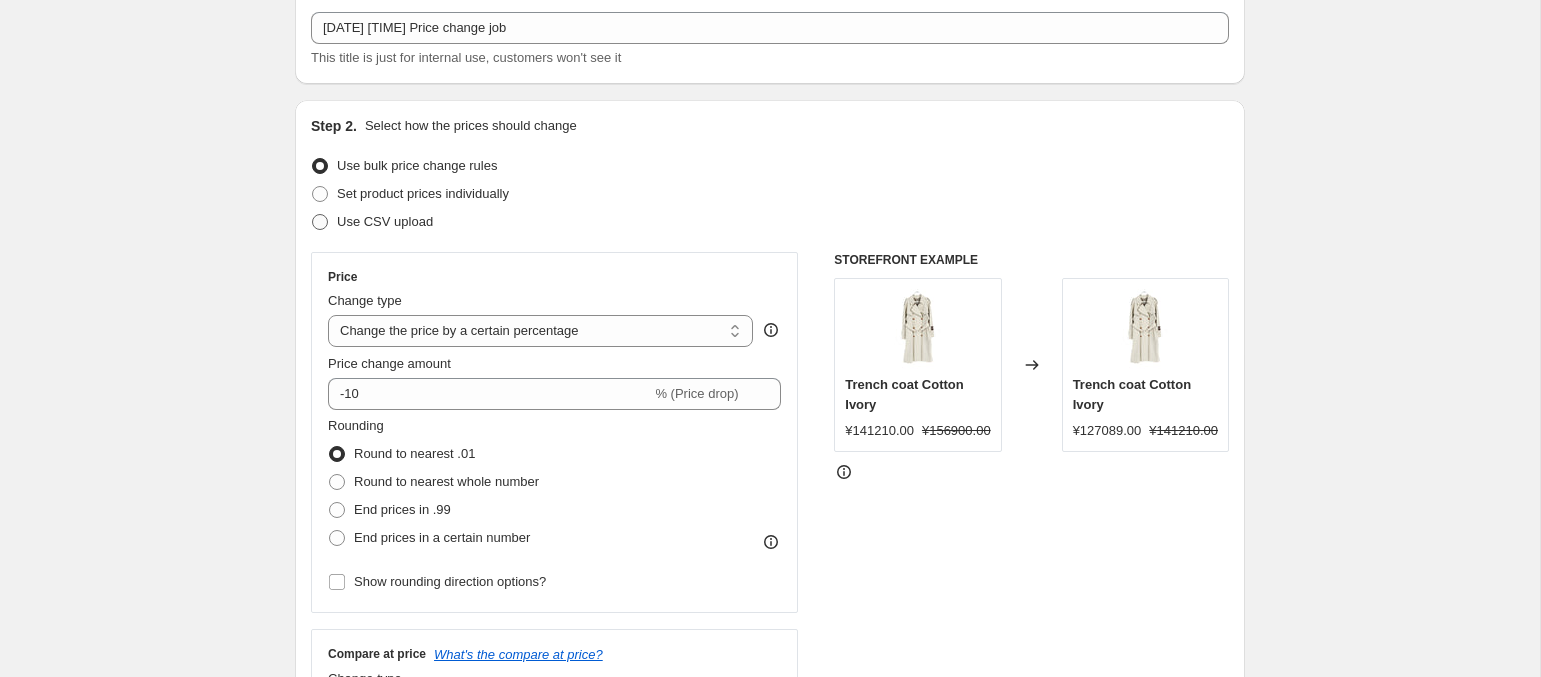 radio on "true" 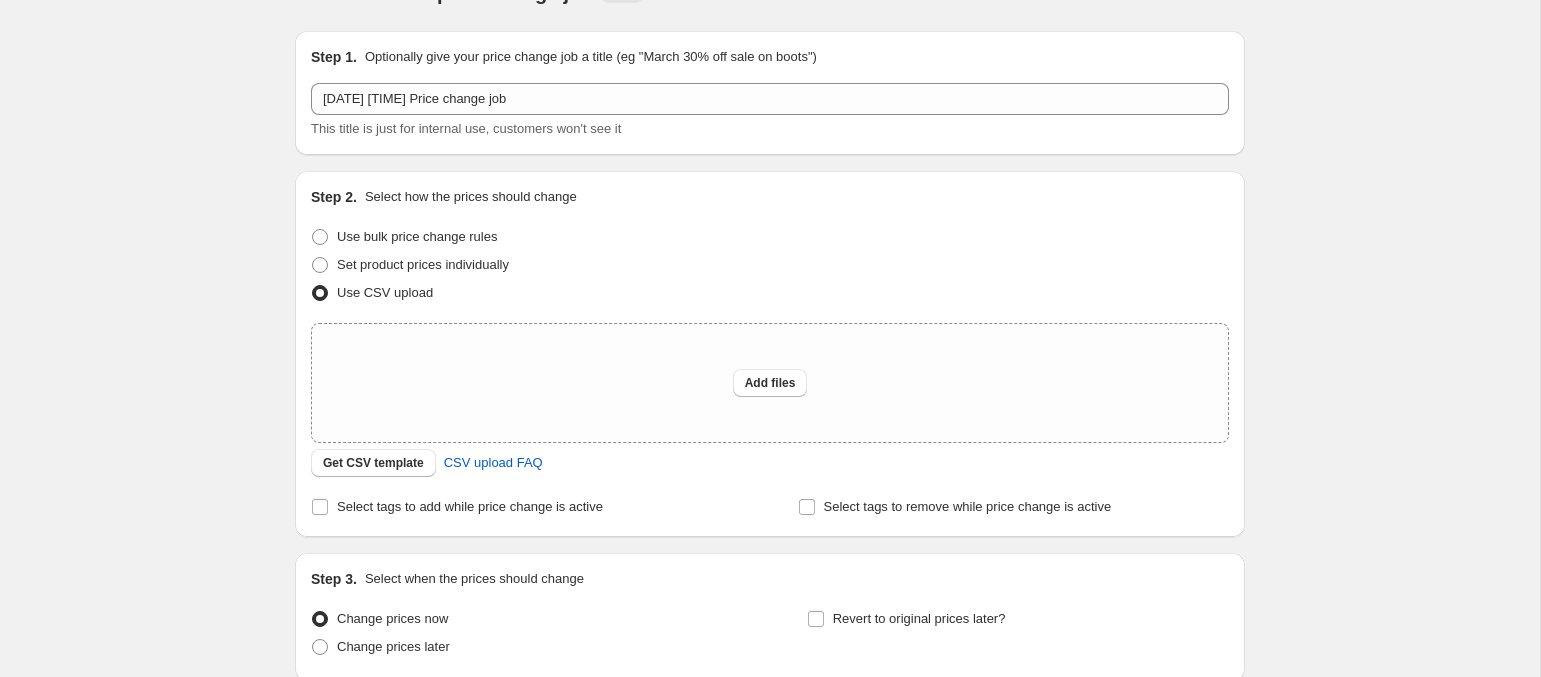 scroll, scrollTop: 30, scrollLeft: 0, axis: vertical 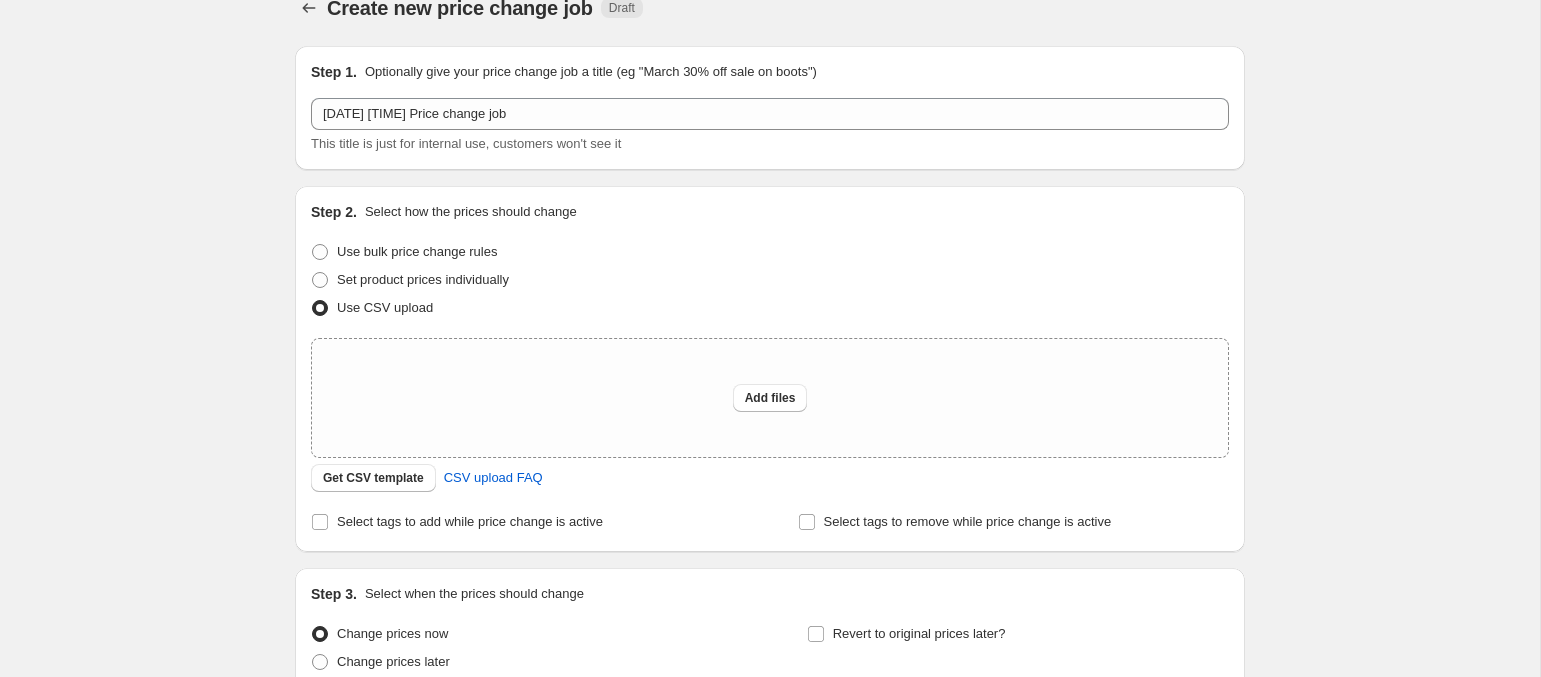 click on "[DATE] [TIME] Price change job This title is just for internal use, customers won't see it" at bounding box center (770, 126) 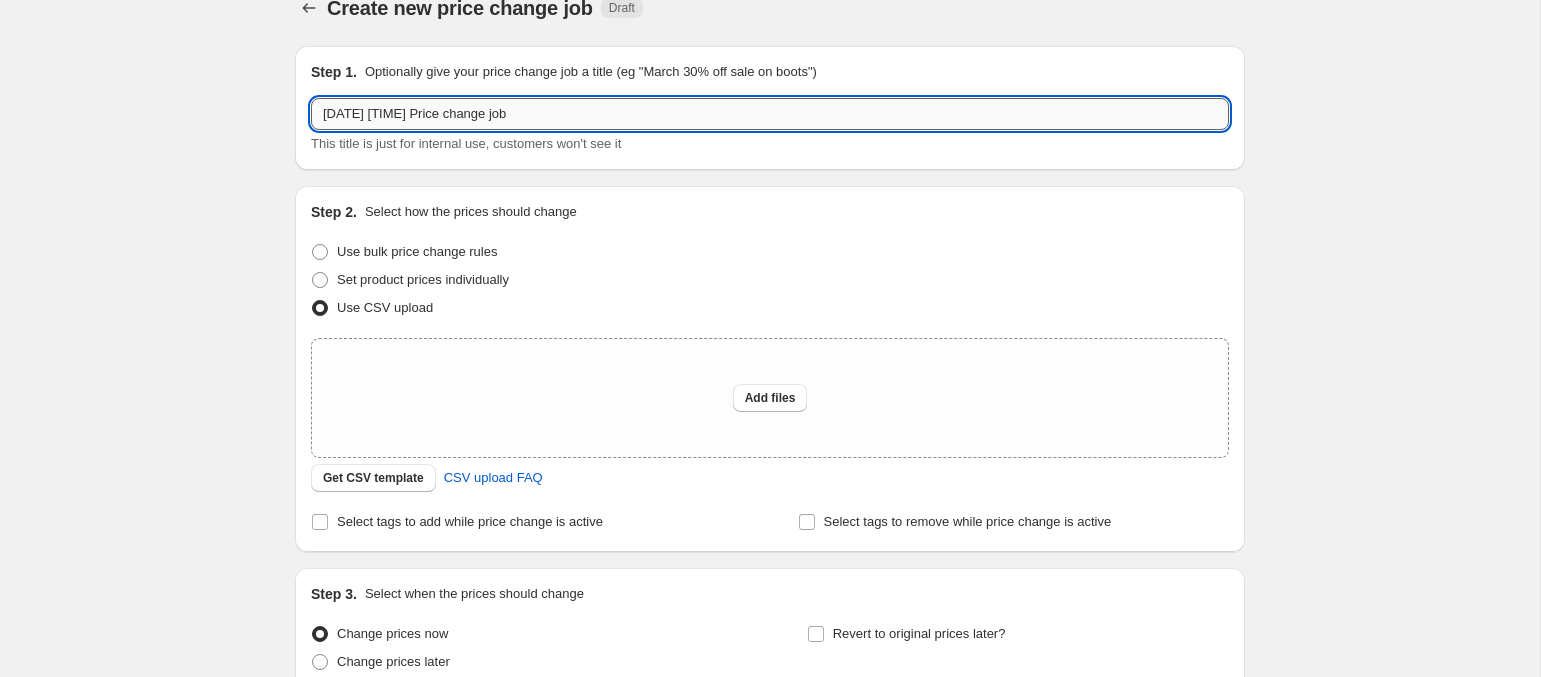 click on "[DATE] [TIME] Price change job" at bounding box center [770, 114] 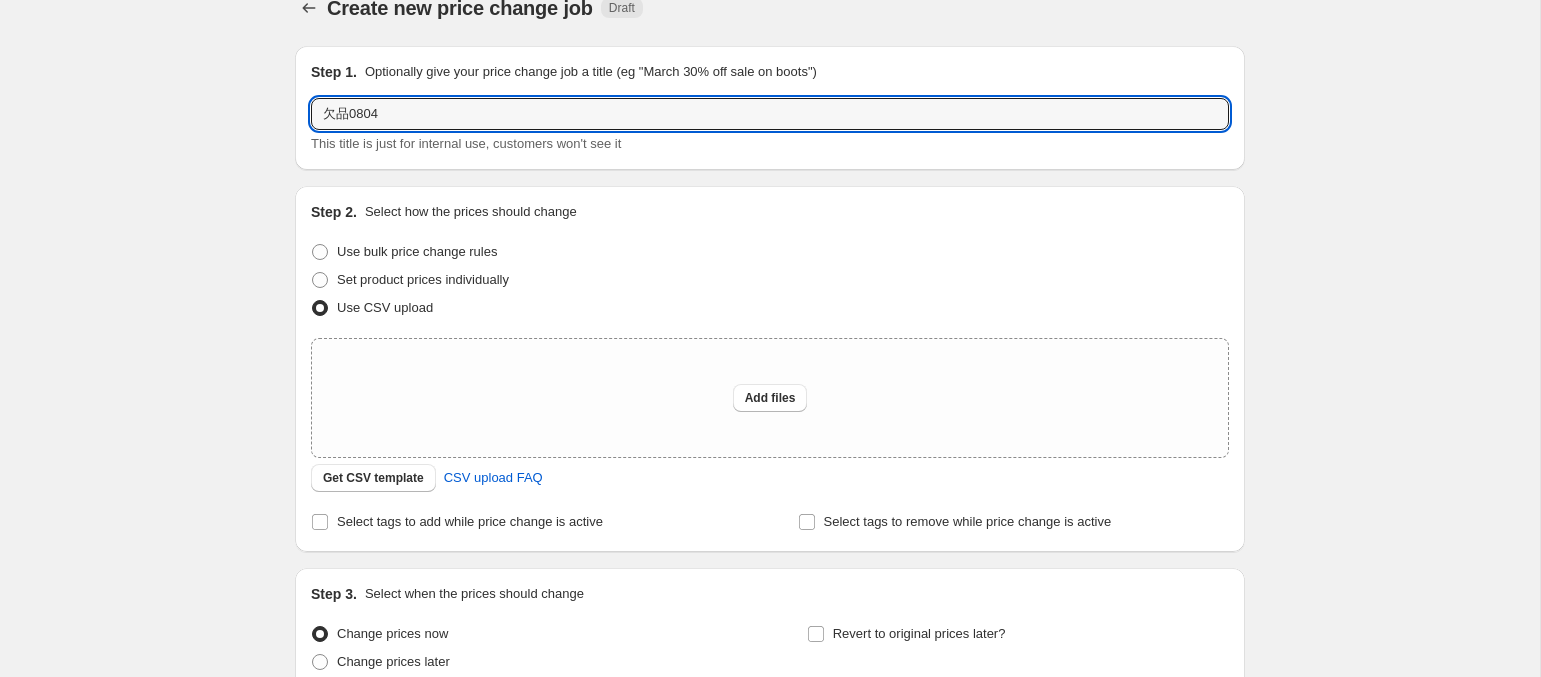 type on "欠品0804" 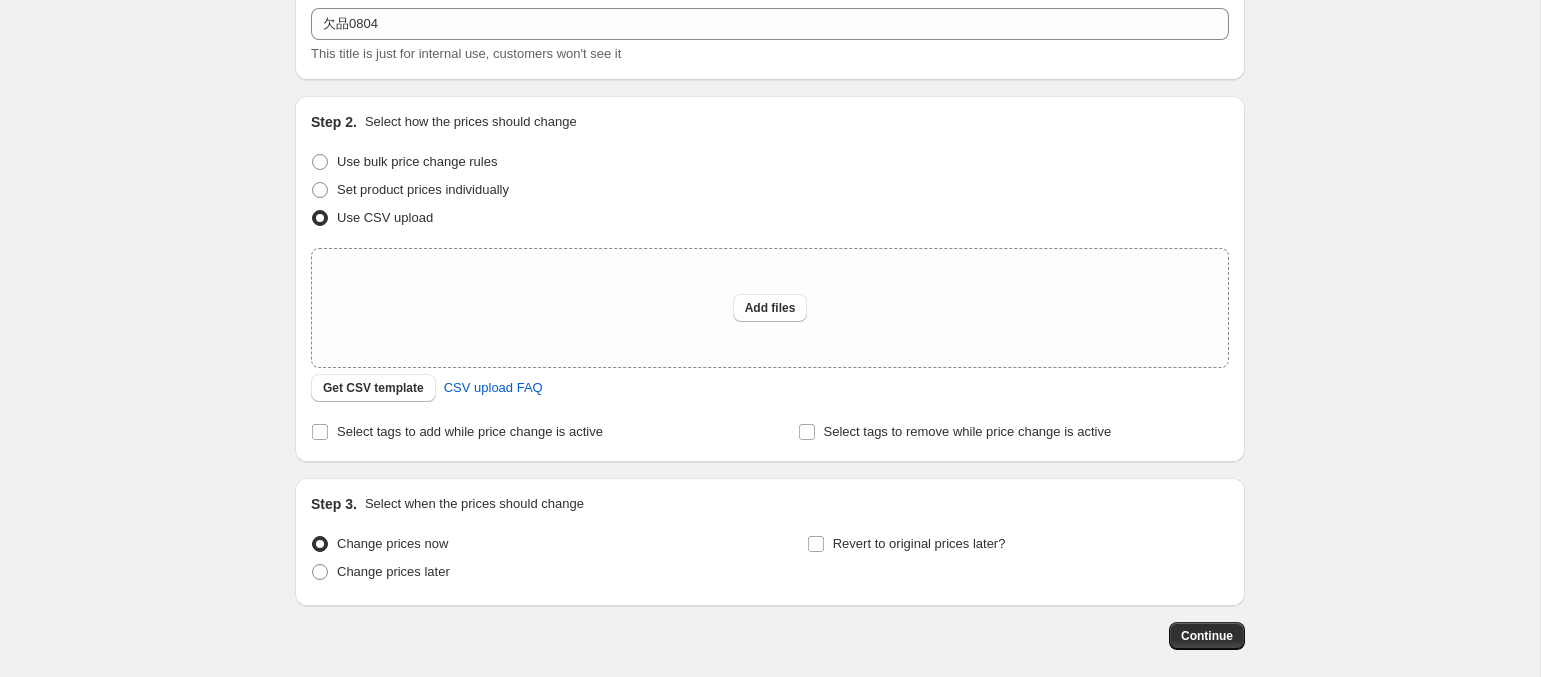 scroll, scrollTop: 112, scrollLeft: 0, axis: vertical 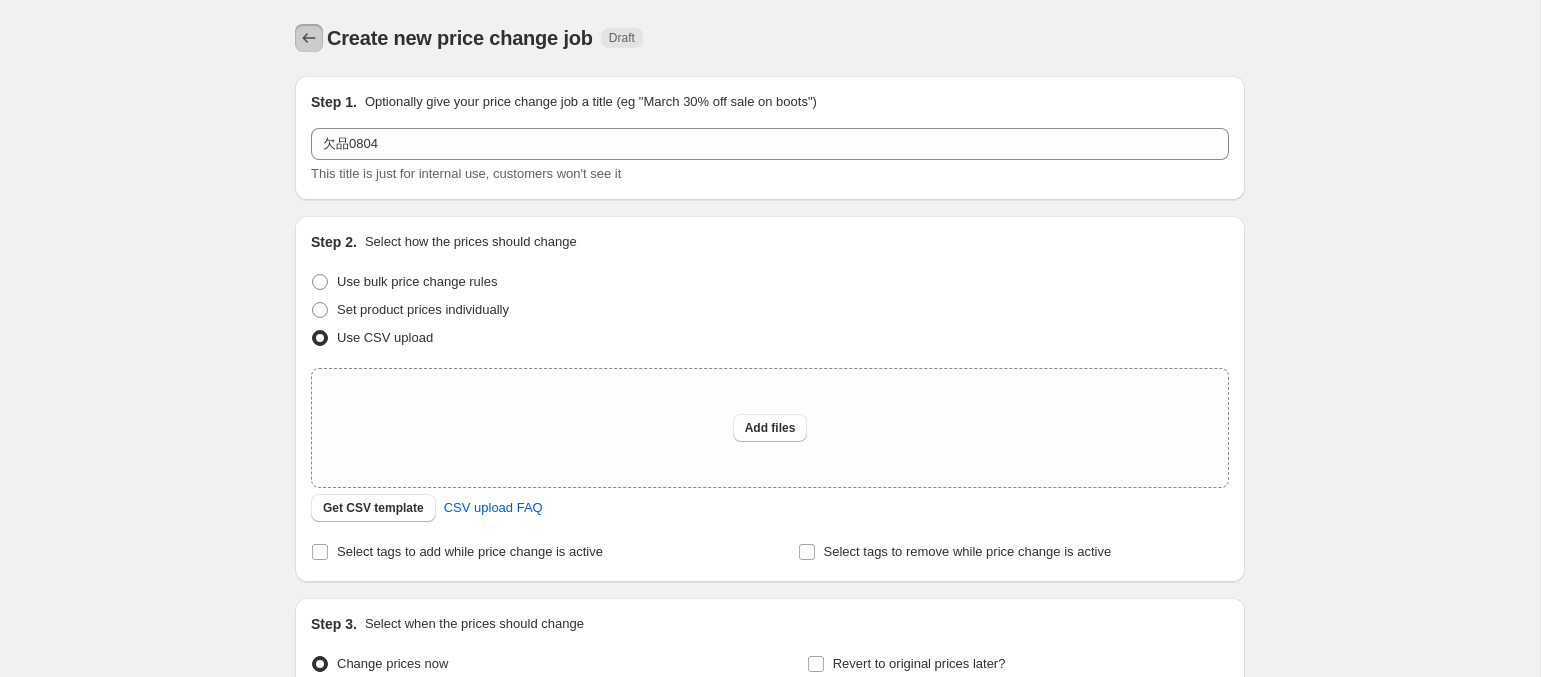 type 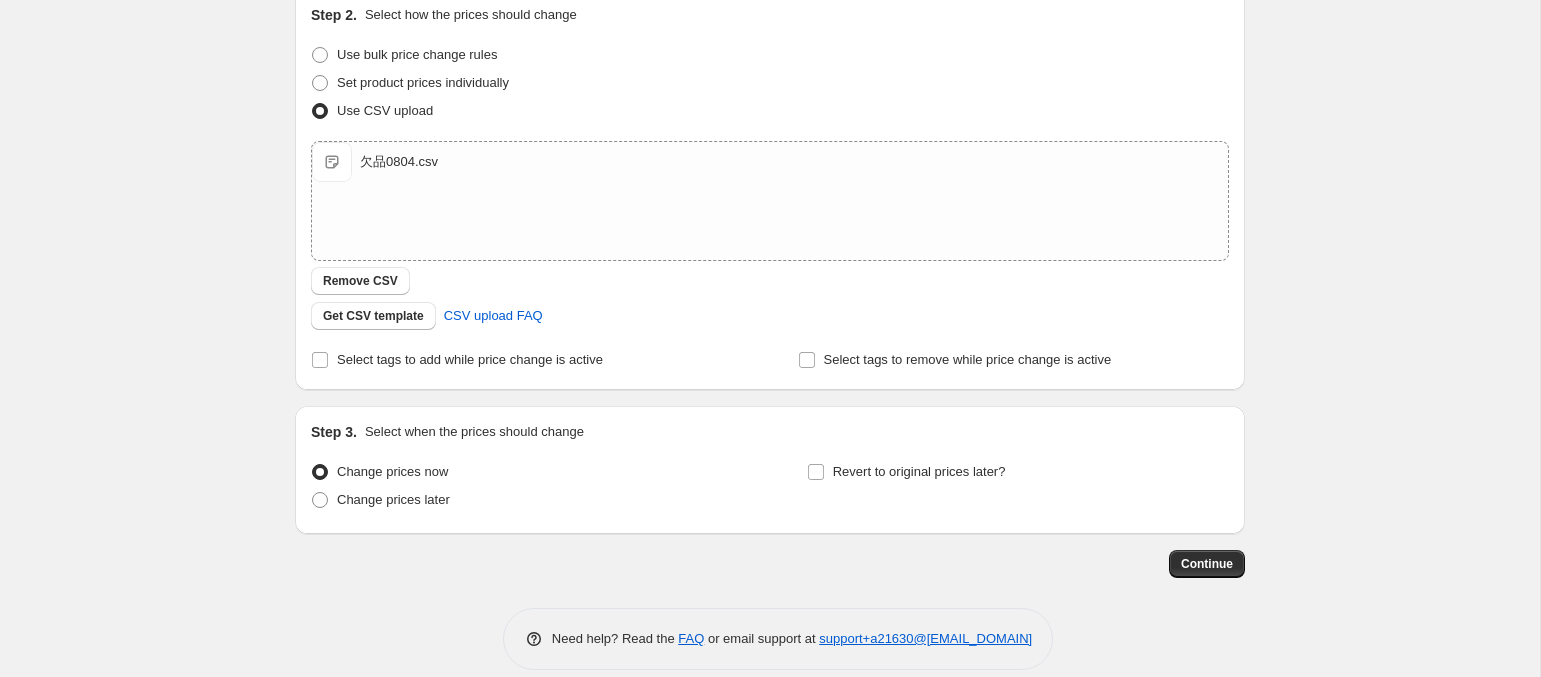 scroll, scrollTop: 223, scrollLeft: 0, axis: vertical 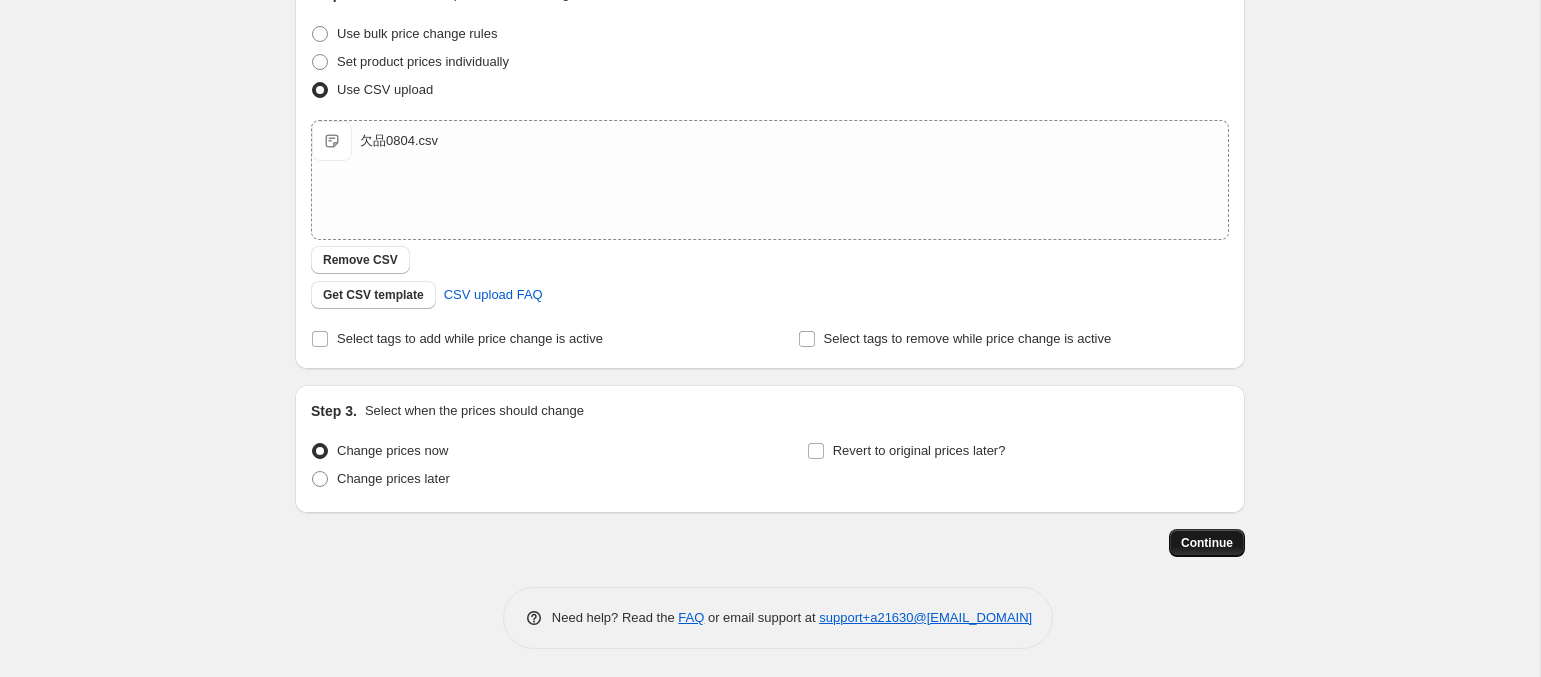 click on "Continue" at bounding box center (1207, 543) 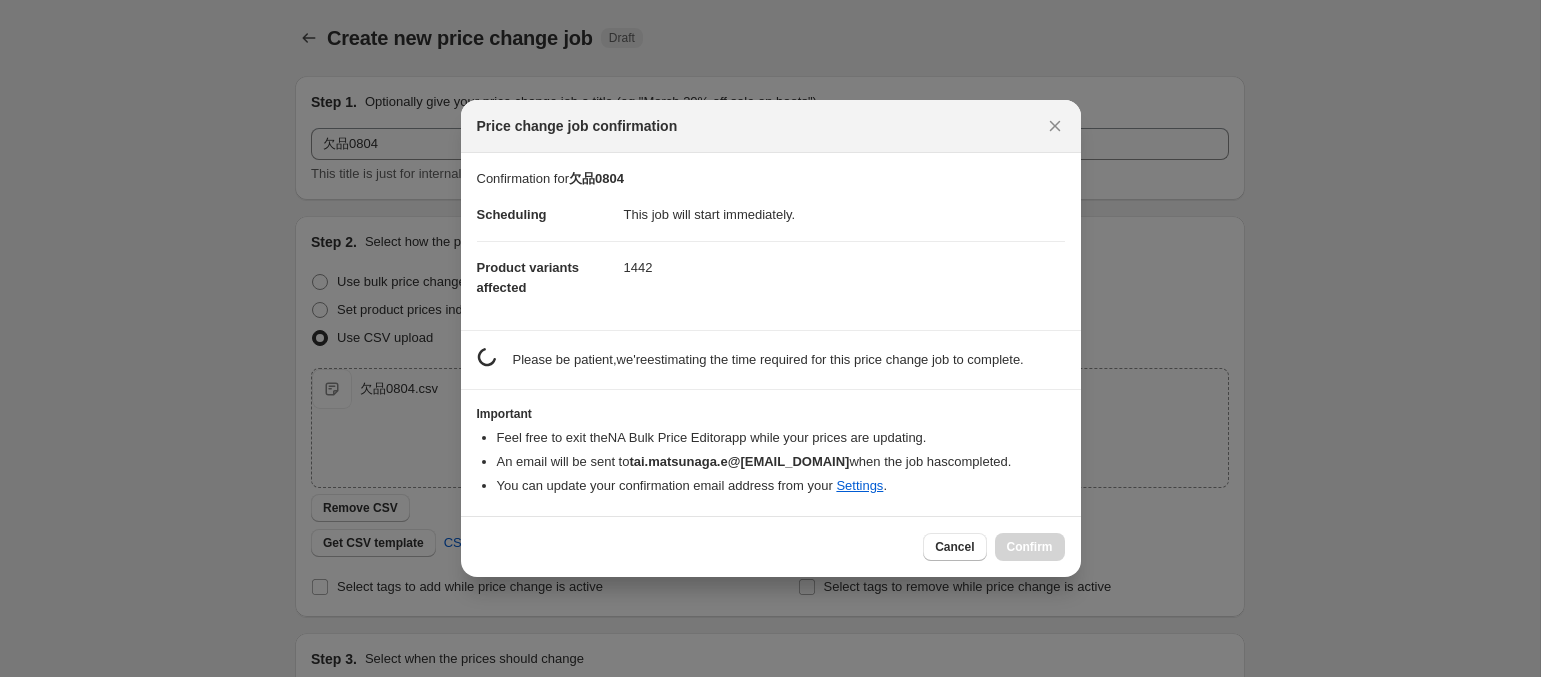 scroll, scrollTop: 0, scrollLeft: 0, axis: both 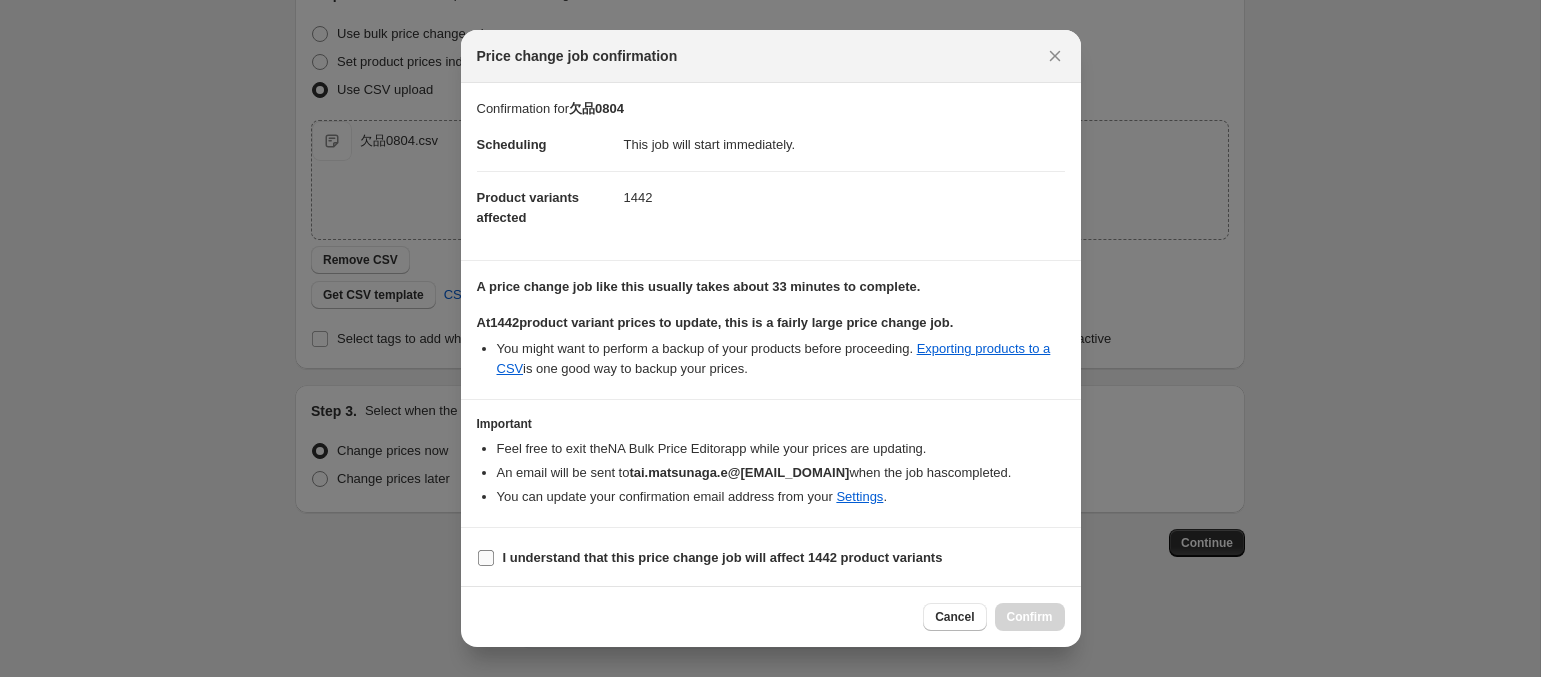 click on "I understand that this price change job will affect 1442 product variants" at bounding box center (723, 557) 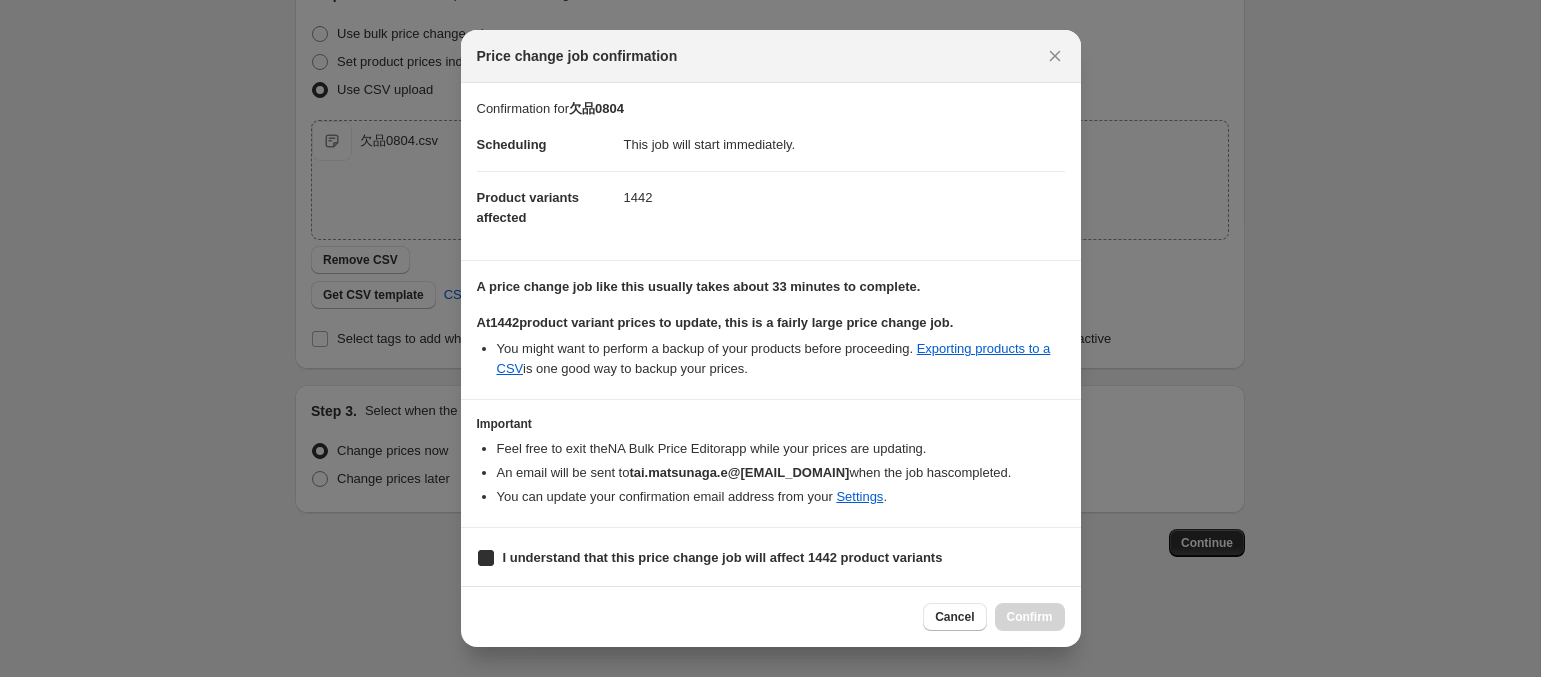 checkbox on "true" 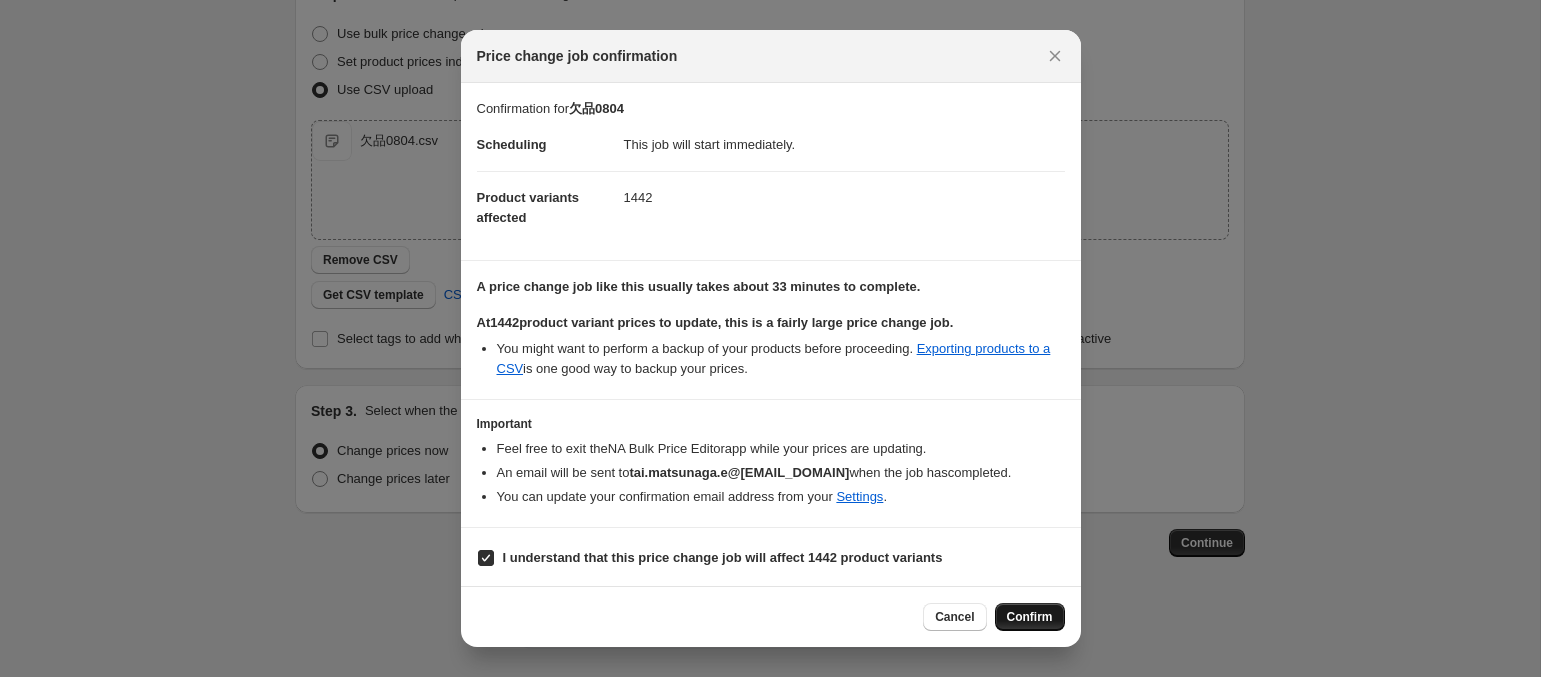 click on "Confirm" at bounding box center (1030, 617) 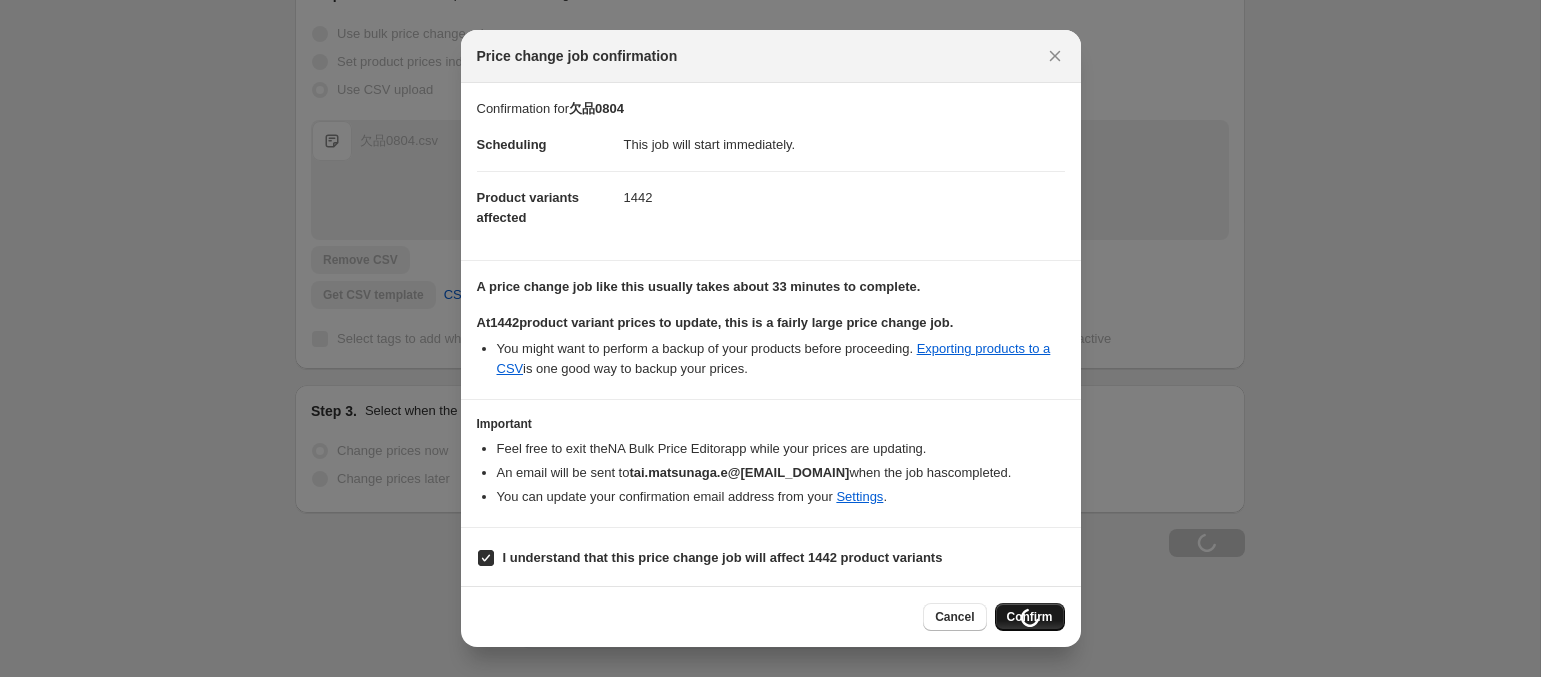 scroll, scrollTop: 315, scrollLeft: 0, axis: vertical 